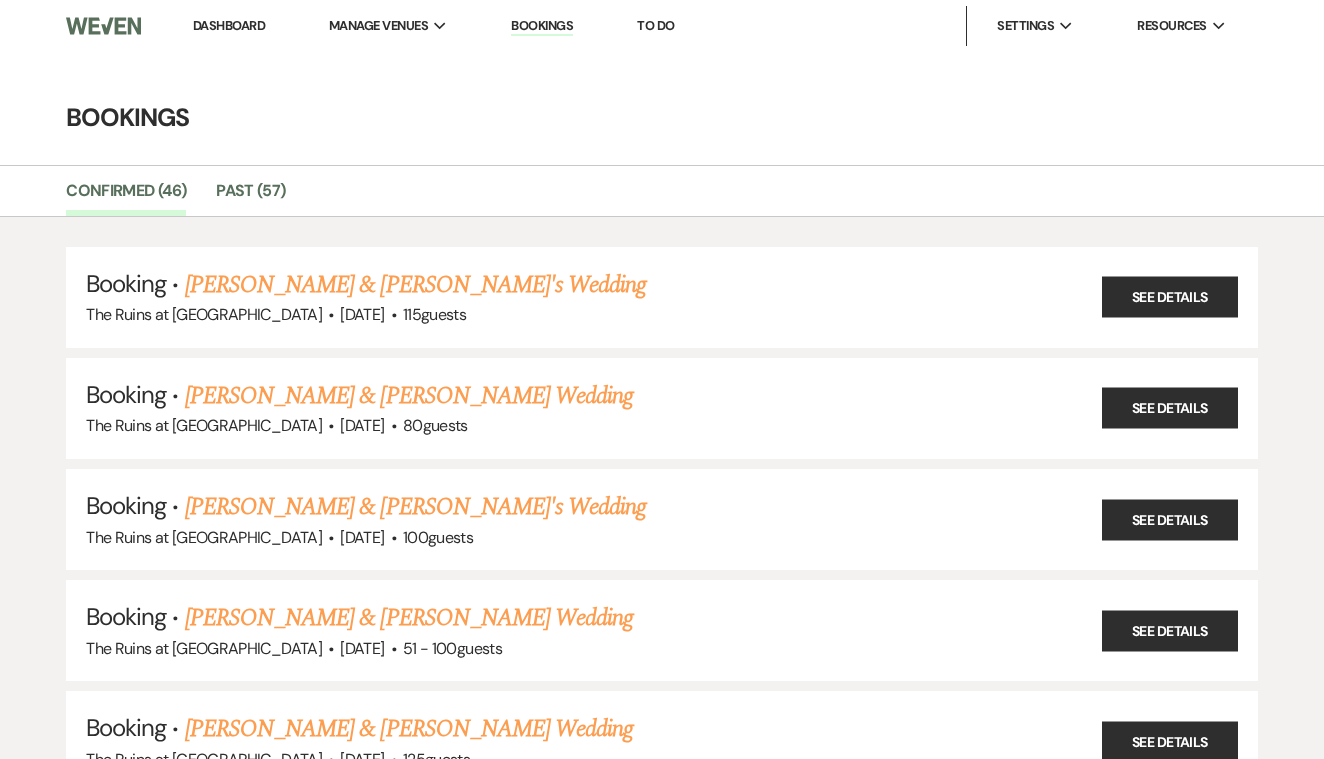 scroll, scrollTop: 0, scrollLeft: 0, axis: both 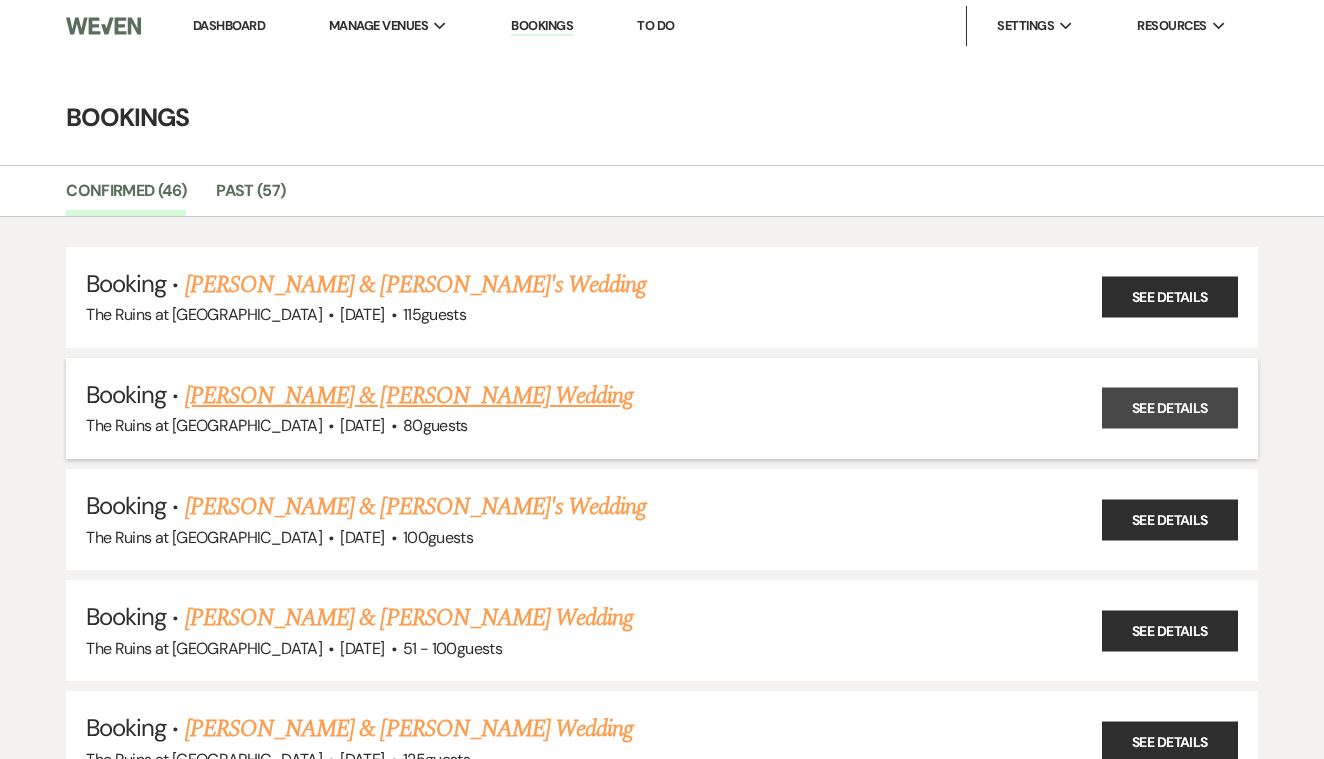 click on "See Details" at bounding box center [1170, 408] 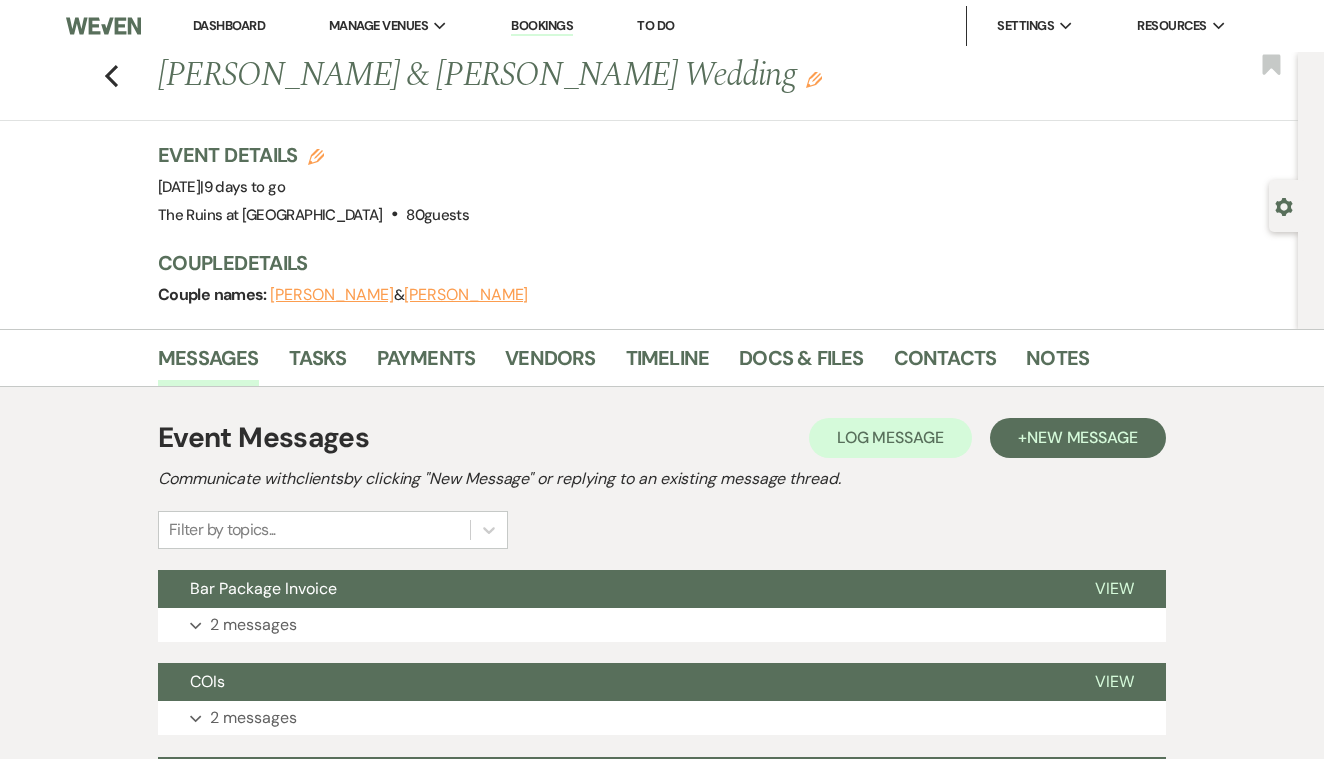 scroll, scrollTop: 0, scrollLeft: 0, axis: both 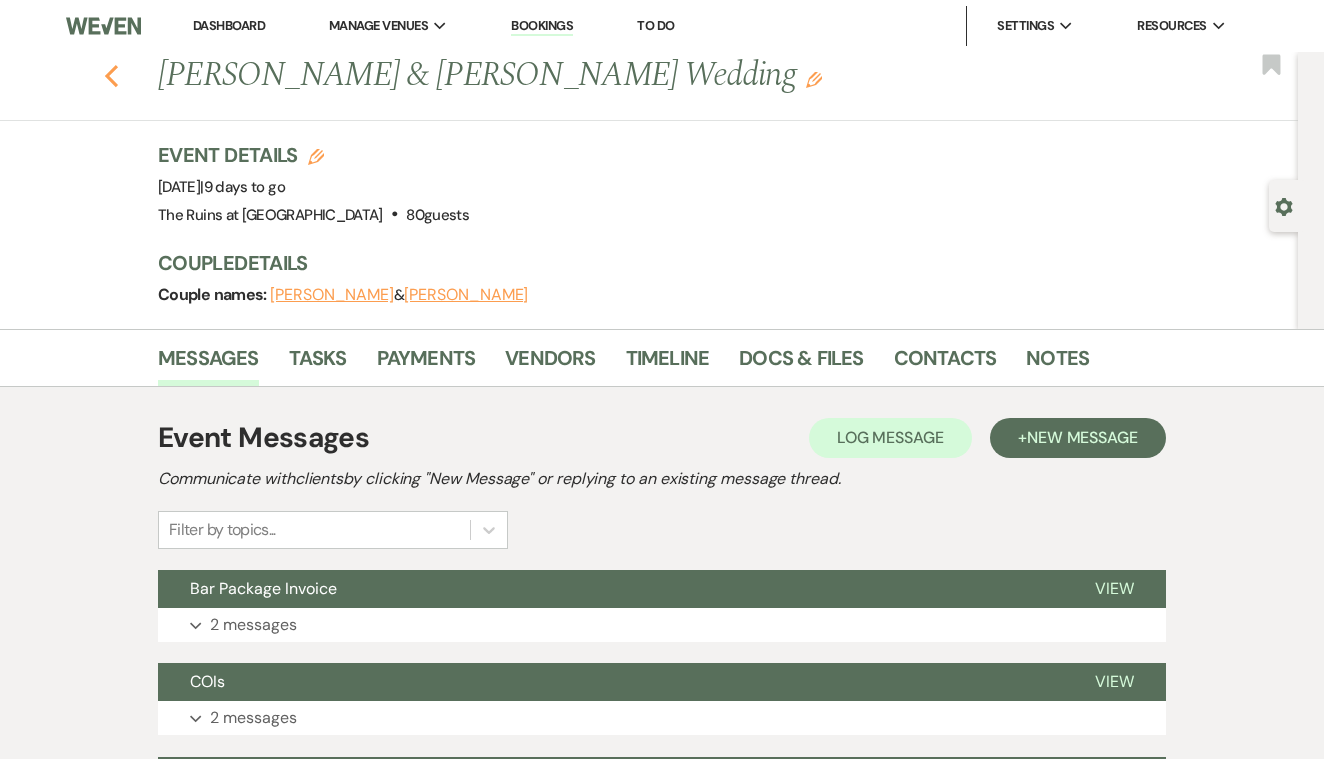 click 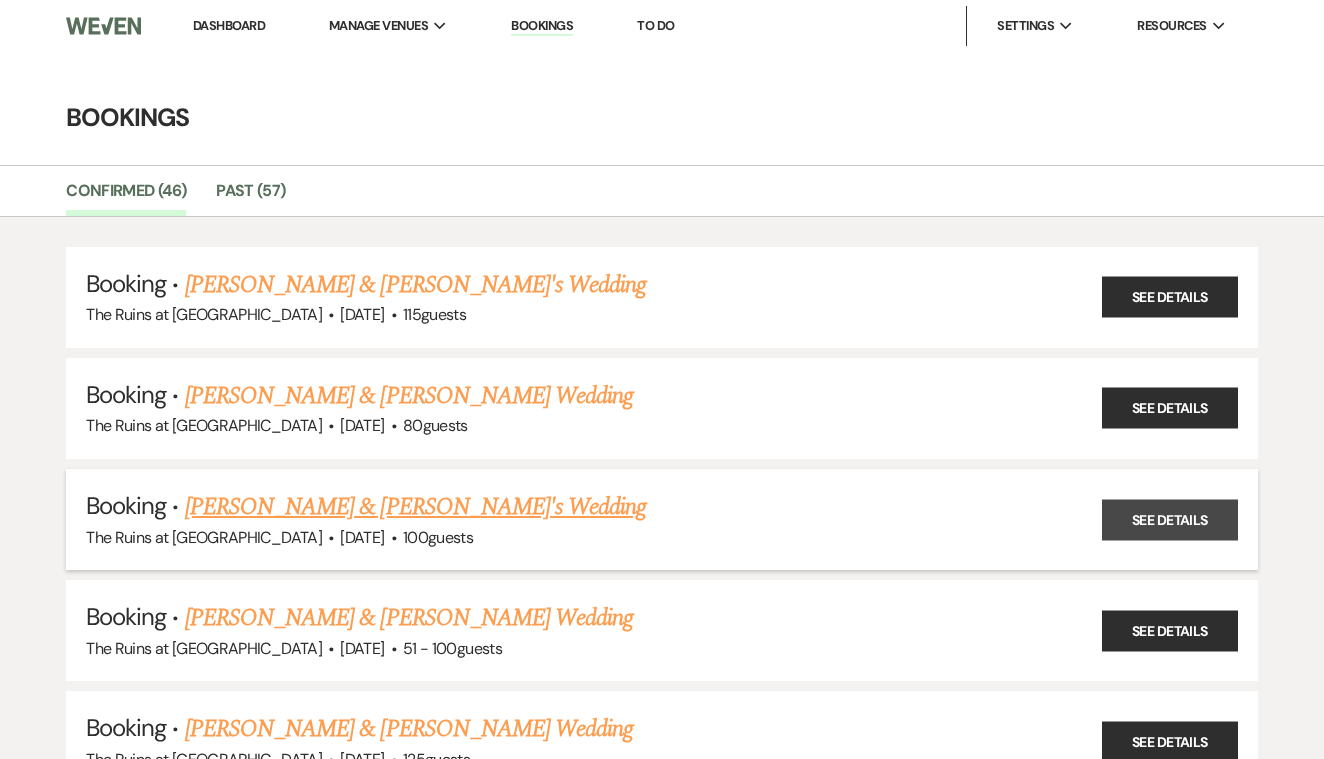 click on "See Details" at bounding box center [1170, 519] 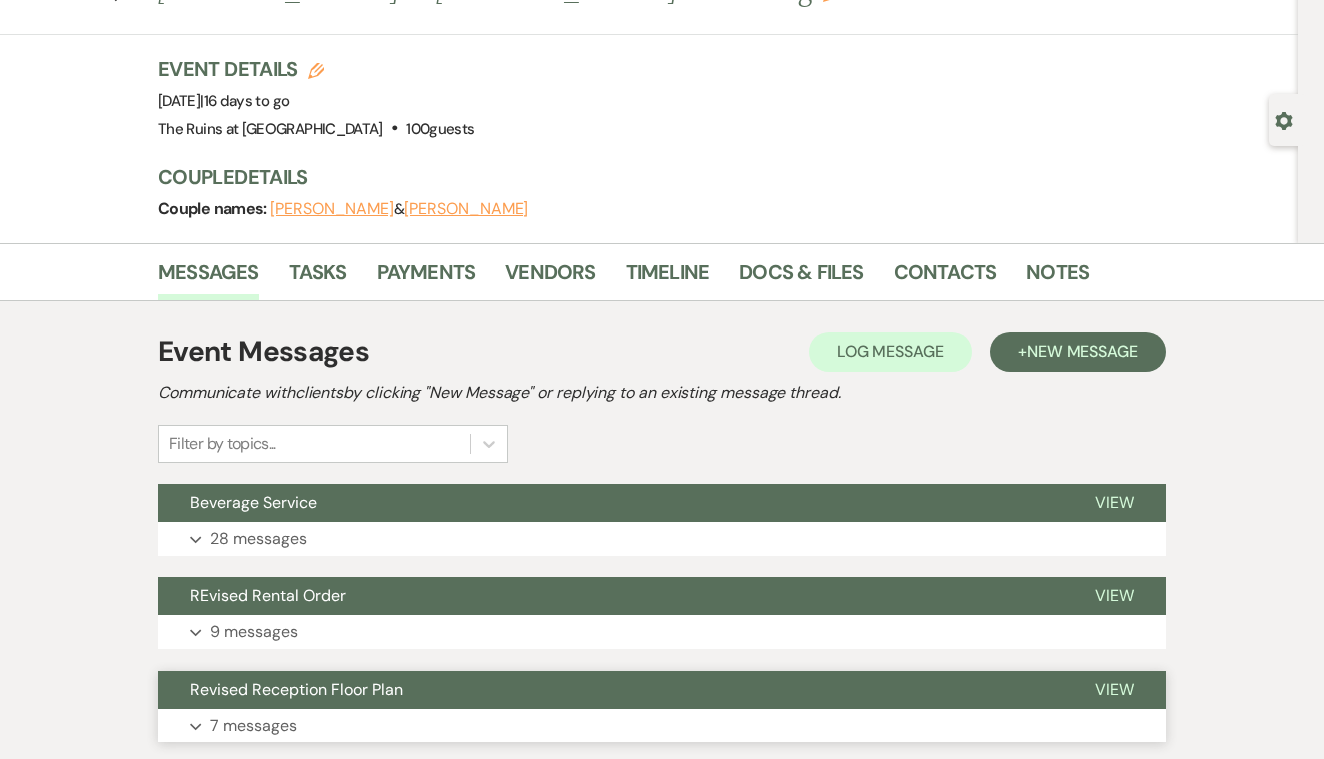 scroll, scrollTop: 86, scrollLeft: 0, axis: vertical 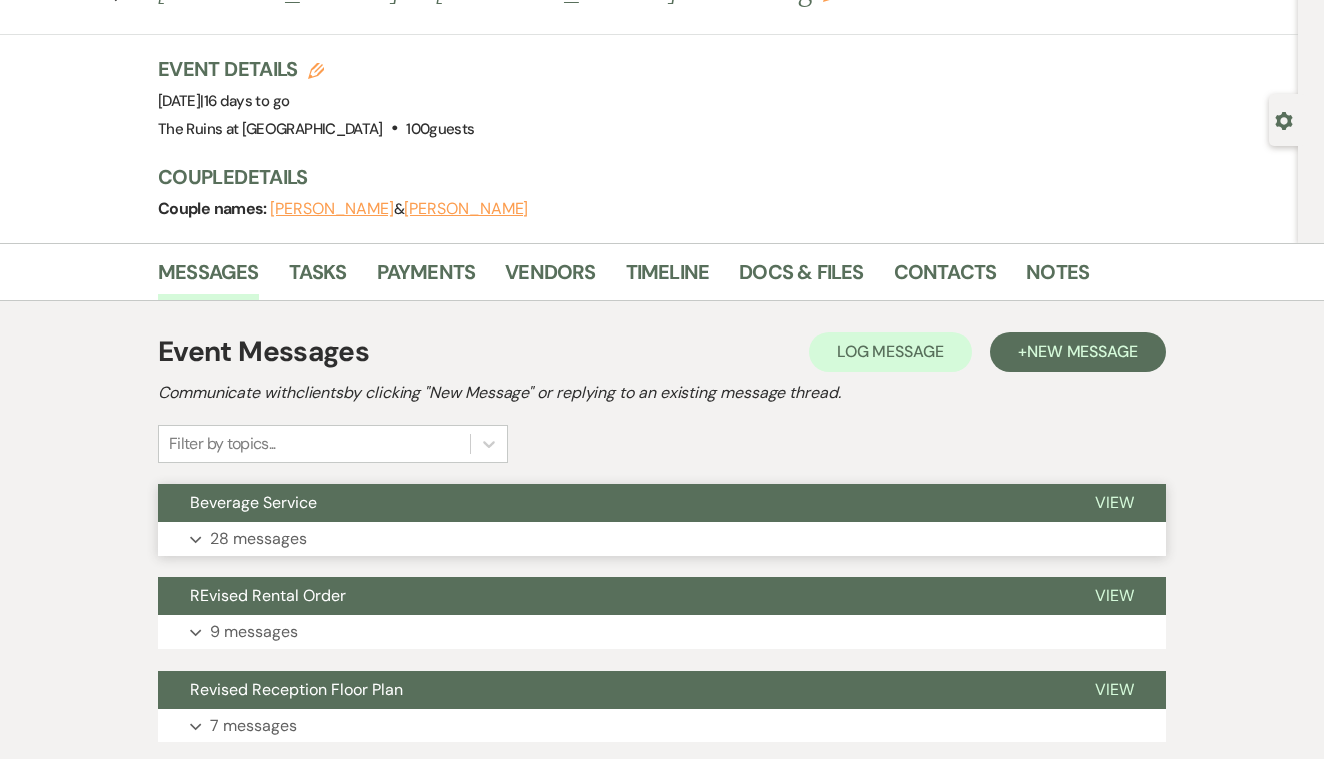 click on "View" at bounding box center (1114, 502) 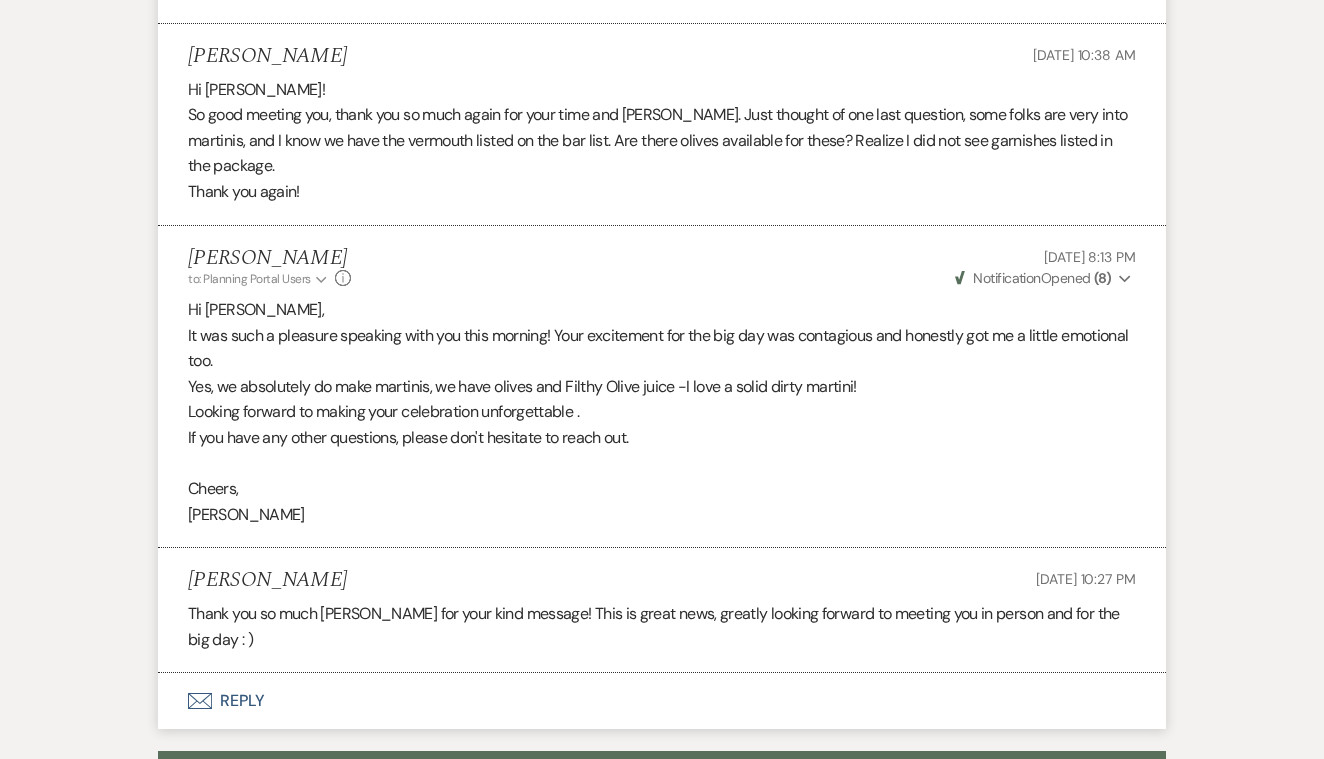 scroll, scrollTop: 7922, scrollLeft: 0, axis: vertical 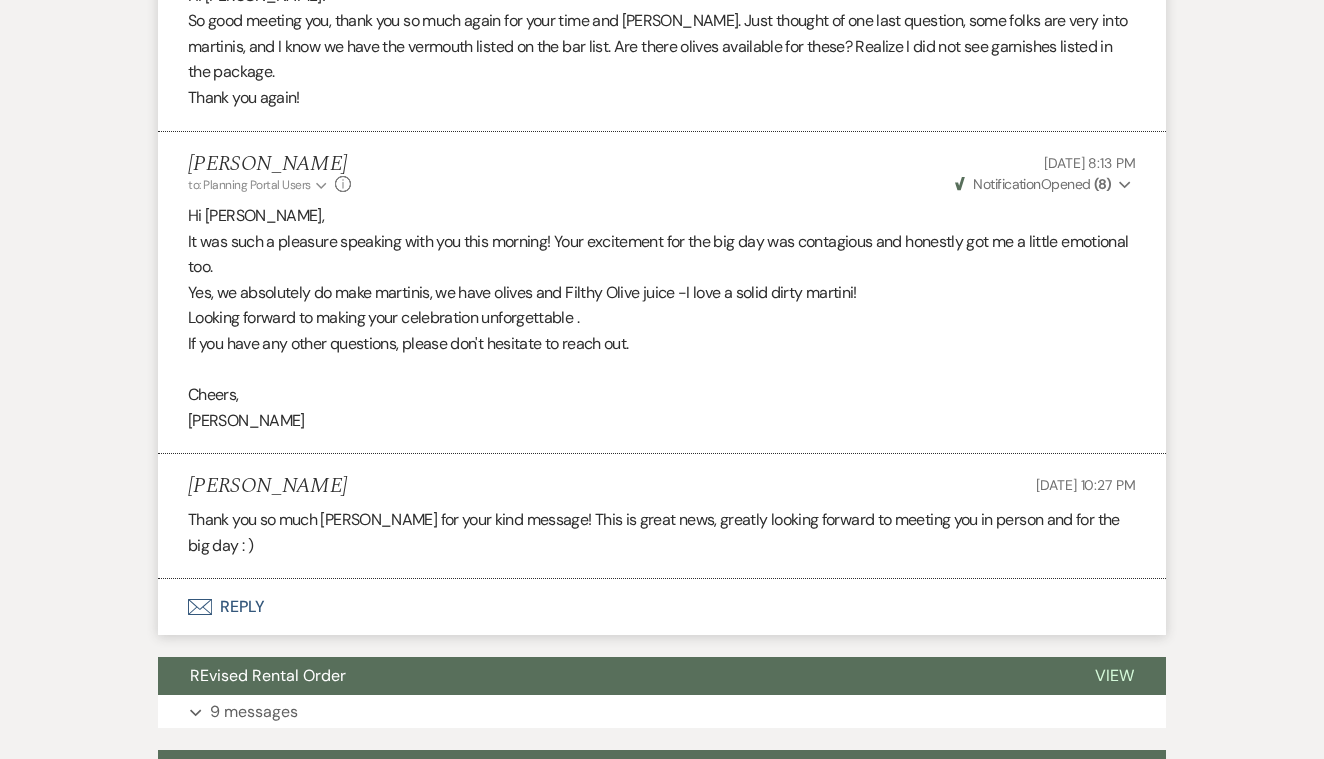 click on "Envelope Reply" at bounding box center [662, 607] 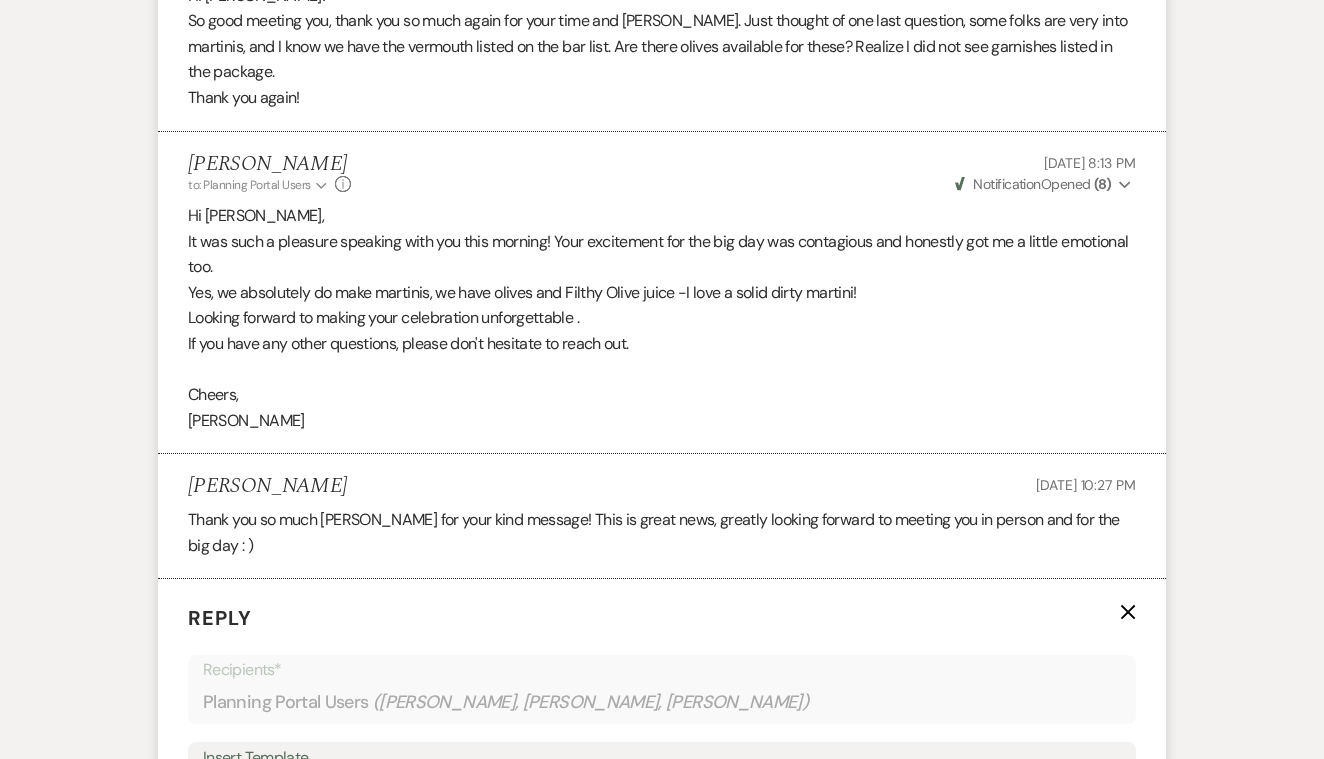 scroll, scrollTop: 8140, scrollLeft: 0, axis: vertical 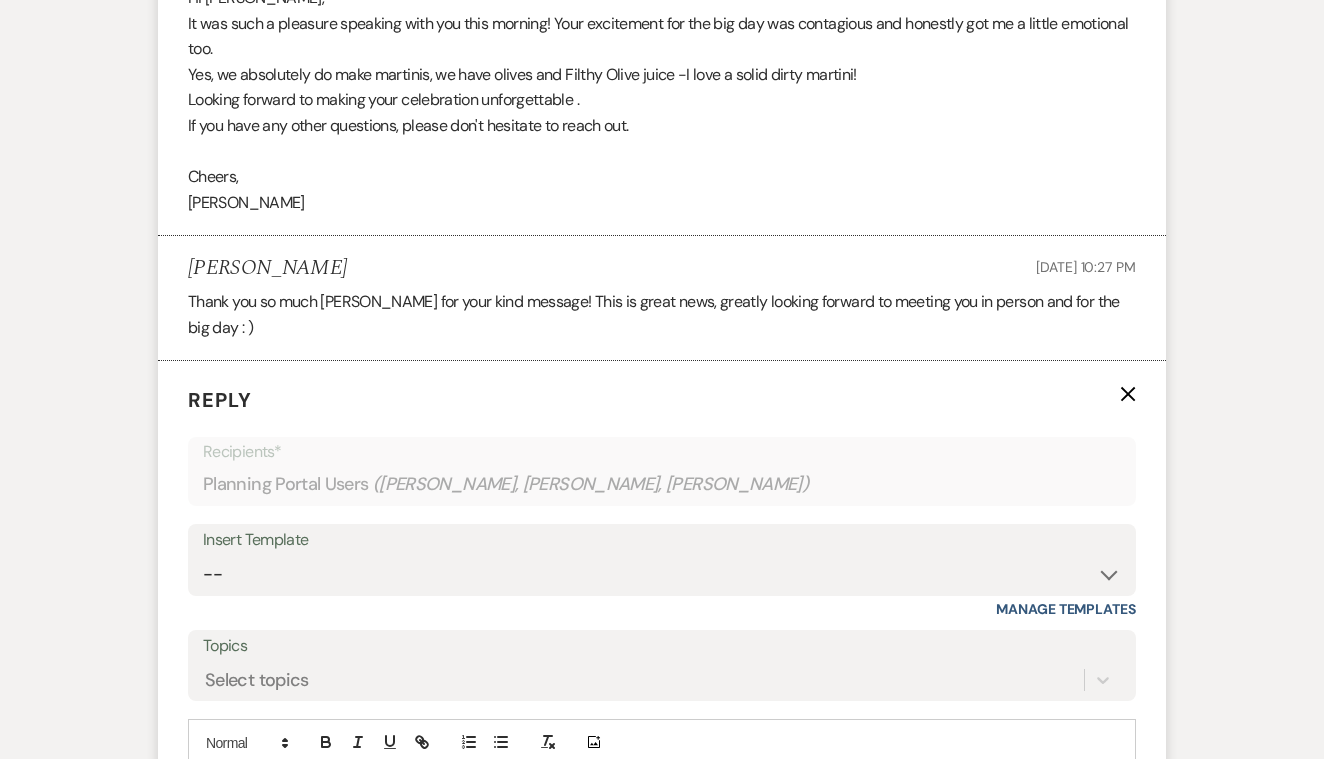 click at bounding box center (662, 791) 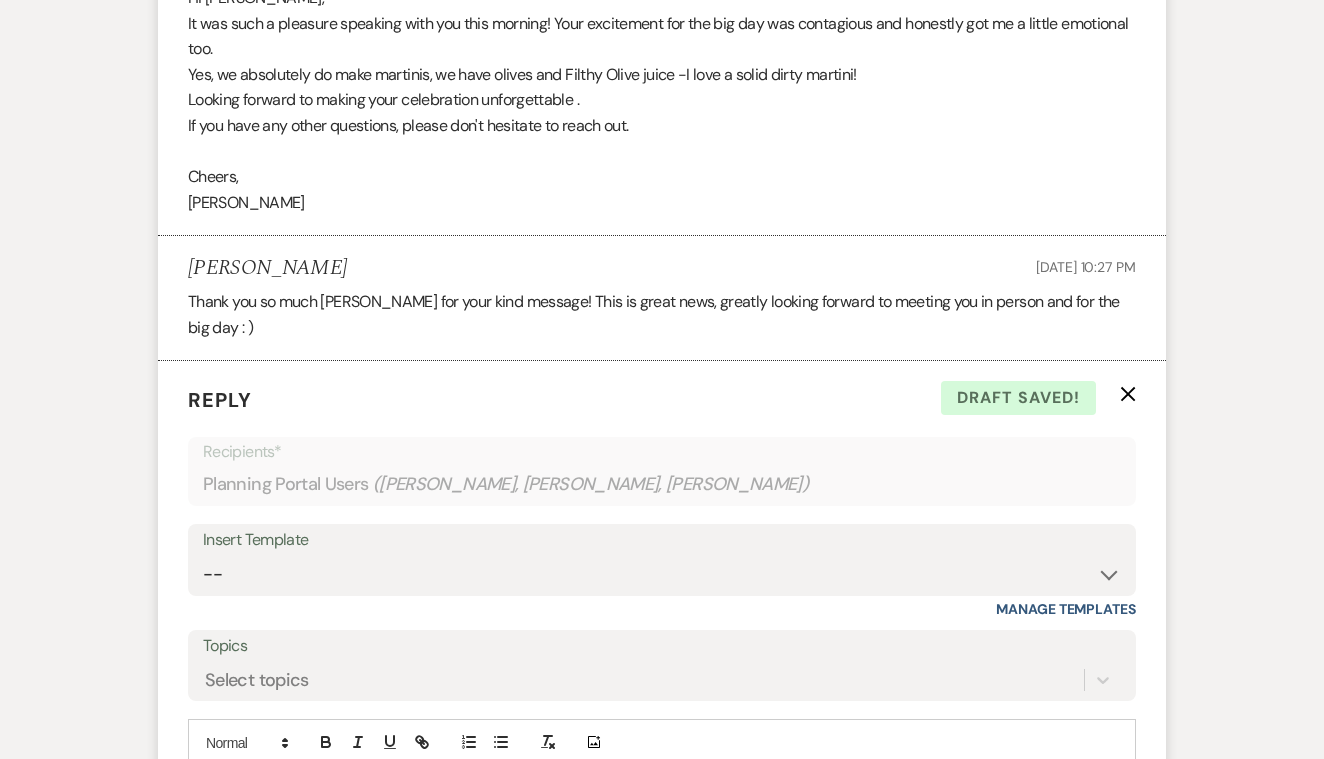 click on "Send Message" at bounding box center (1050, 909) 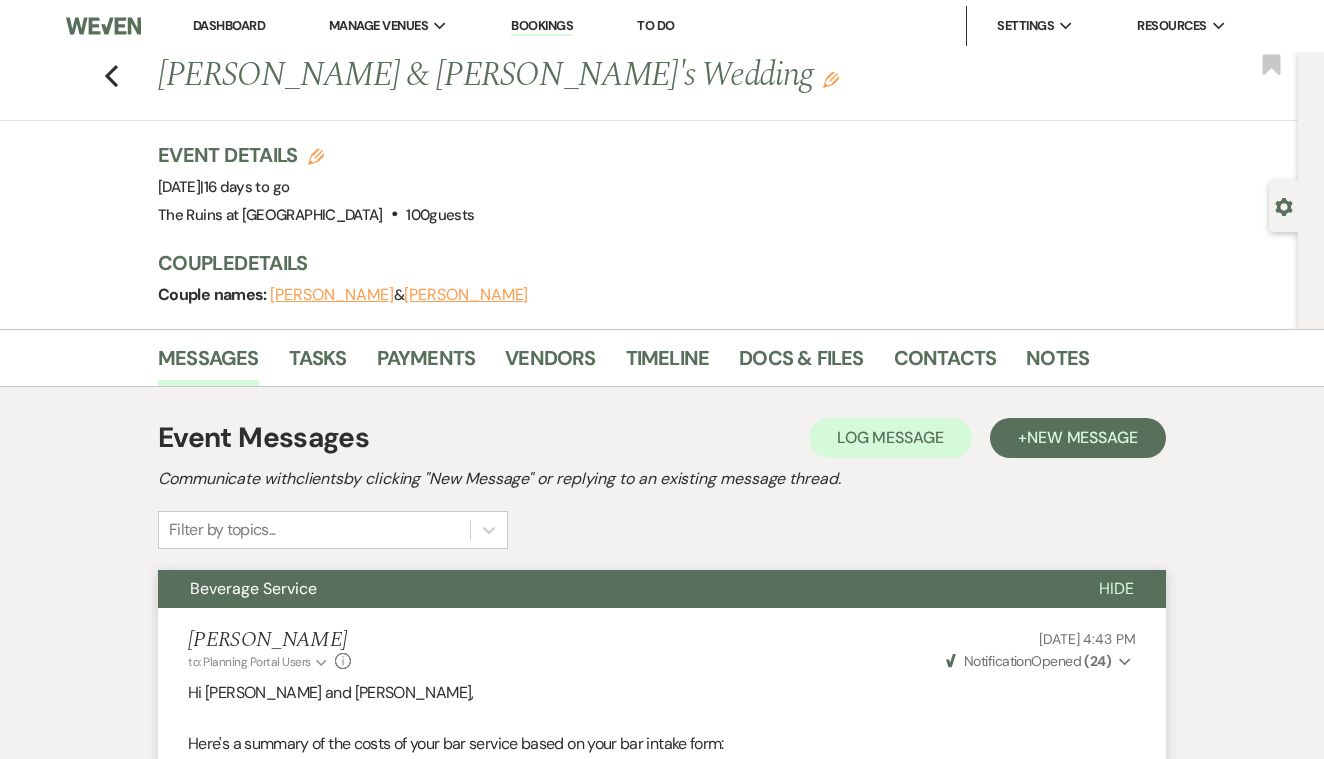 scroll, scrollTop: 0, scrollLeft: 0, axis: both 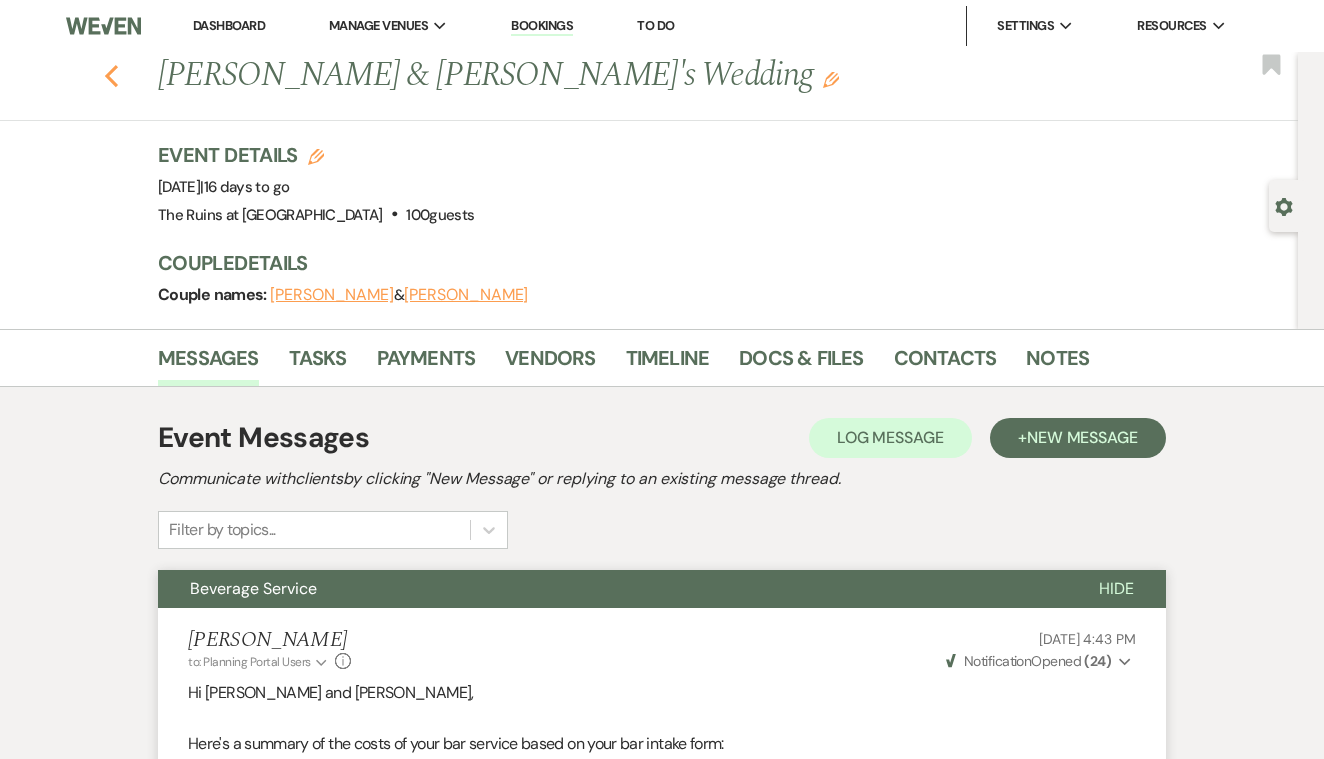 click 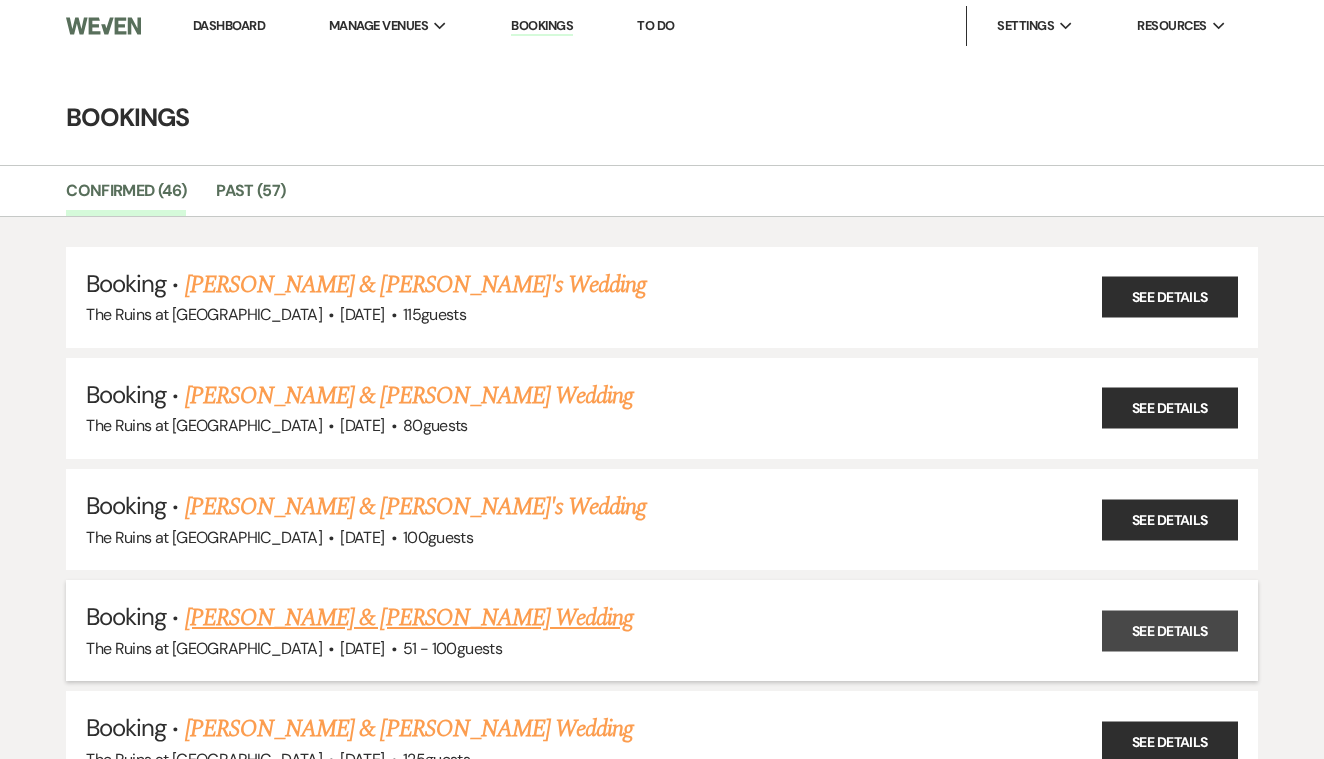 click on "See Details" at bounding box center [1170, 630] 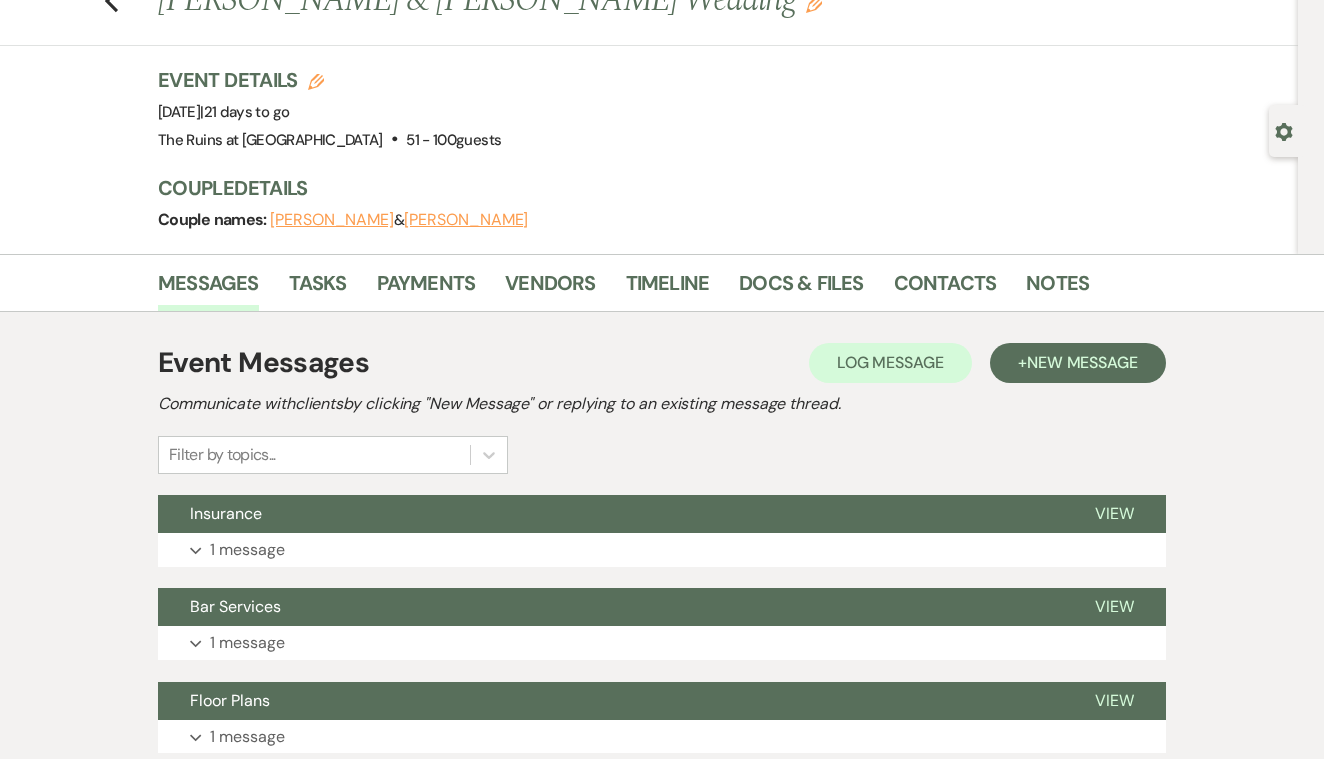 scroll, scrollTop: 75, scrollLeft: 0, axis: vertical 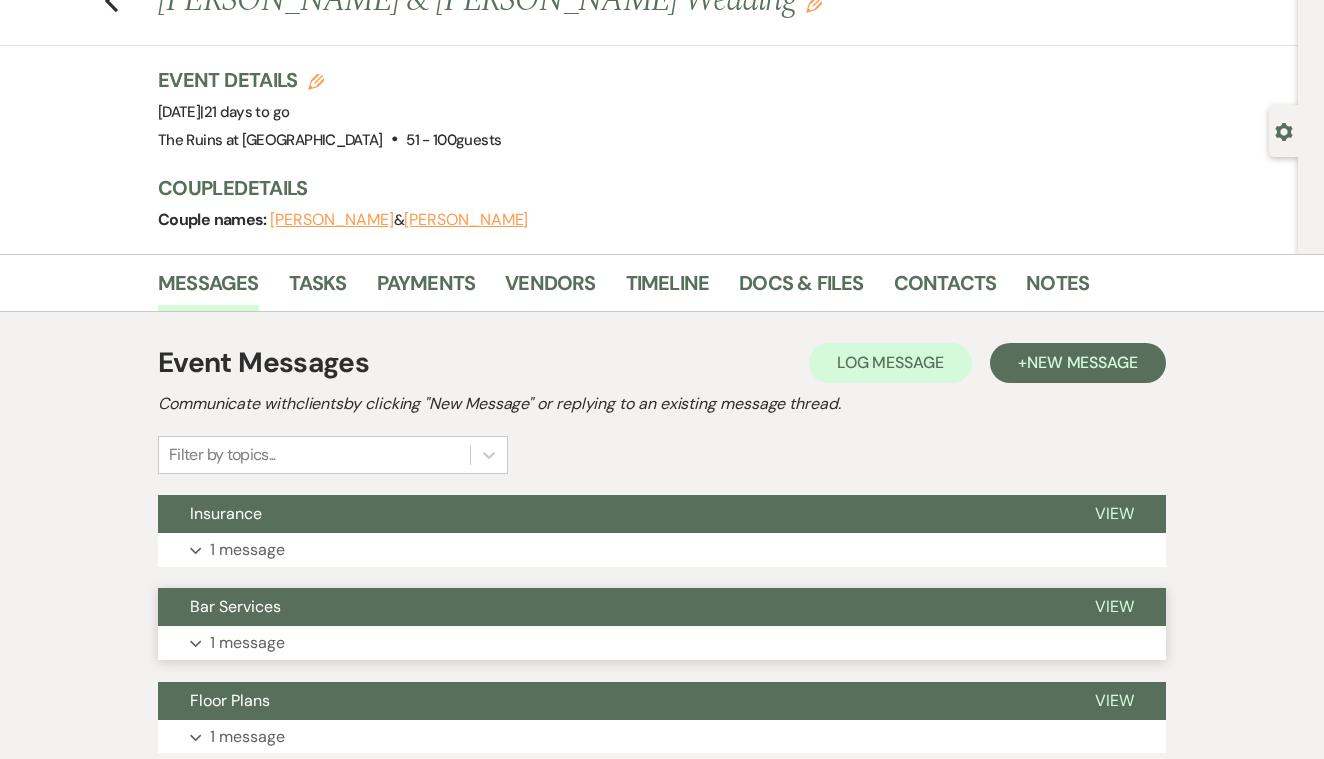 click on "View" at bounding box center [1114, 606] 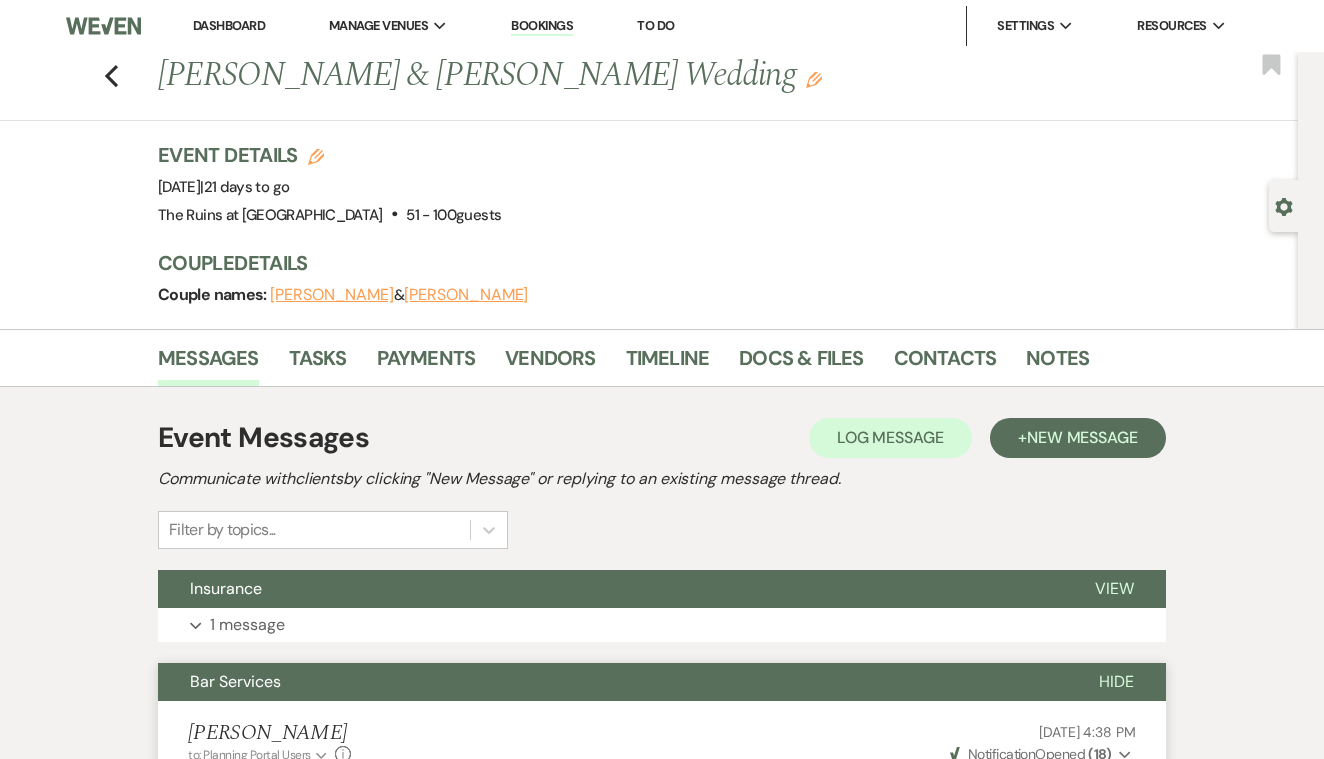 scroll, scrollTop: 0, scrollLeft: 0, axis: both 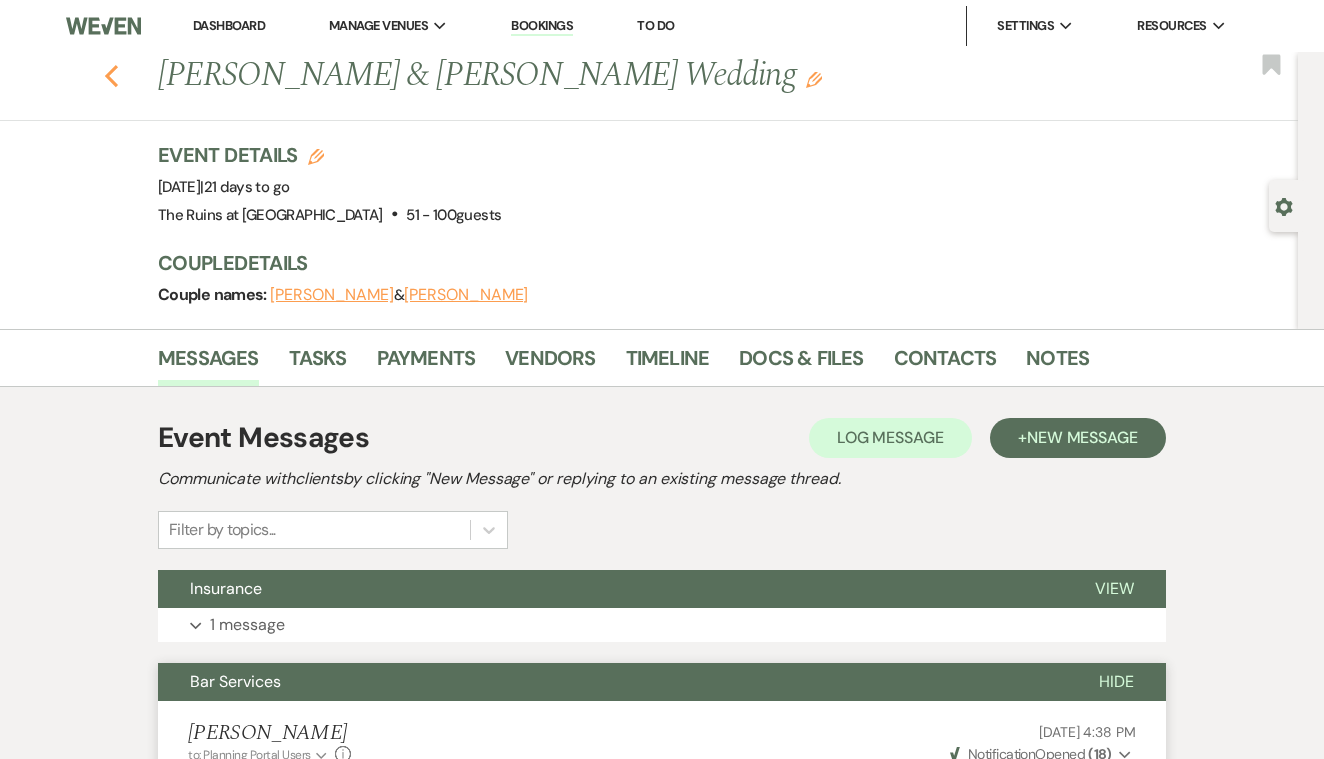 click 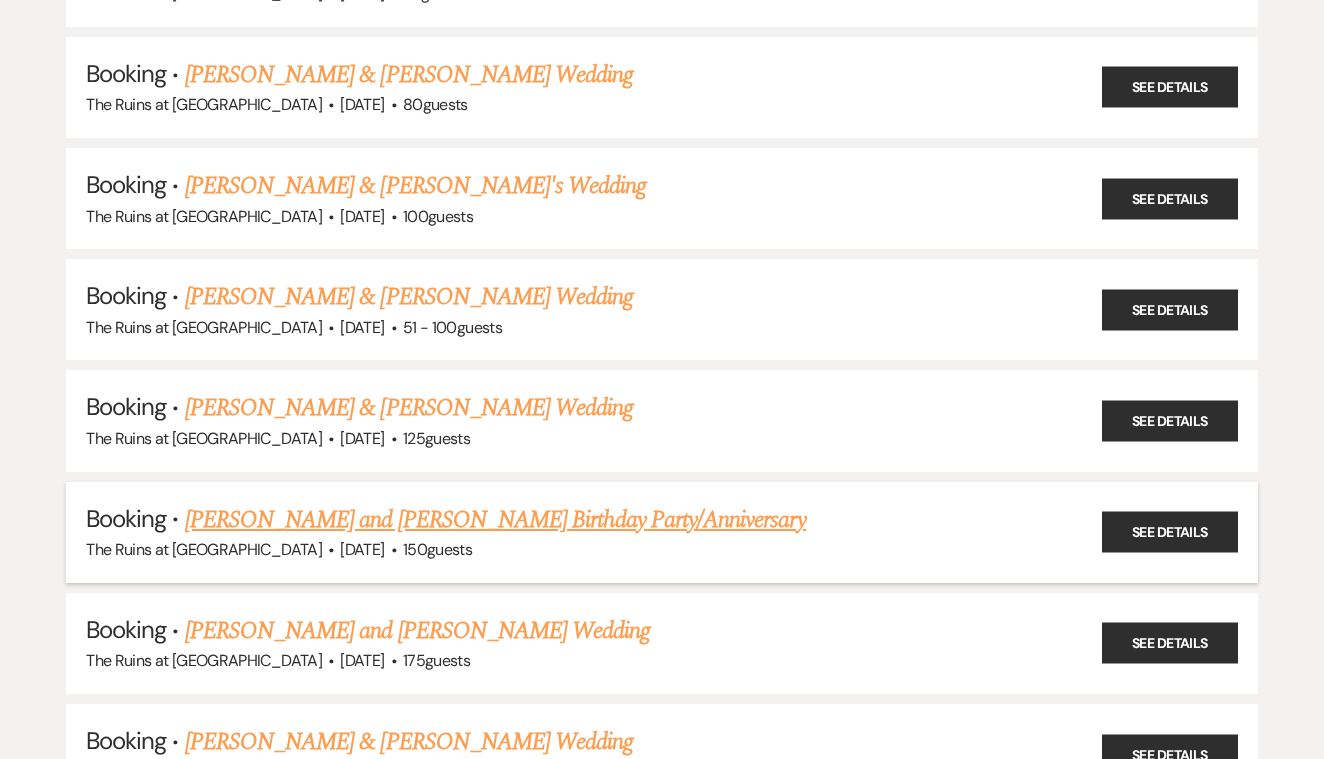 scroll, scrollTop: 341, scrollLeft: 0, axis: vertical 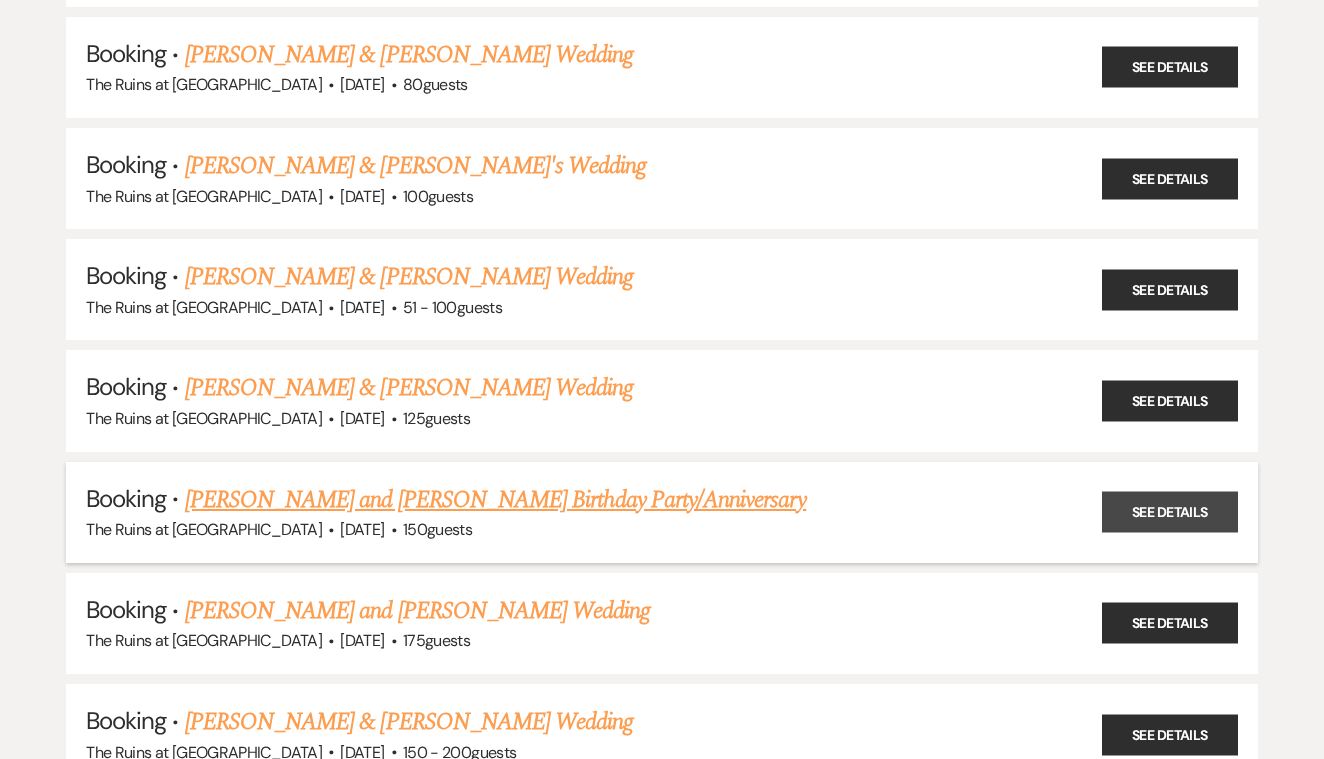click on "See Details" at bounding box center (1170, 512) 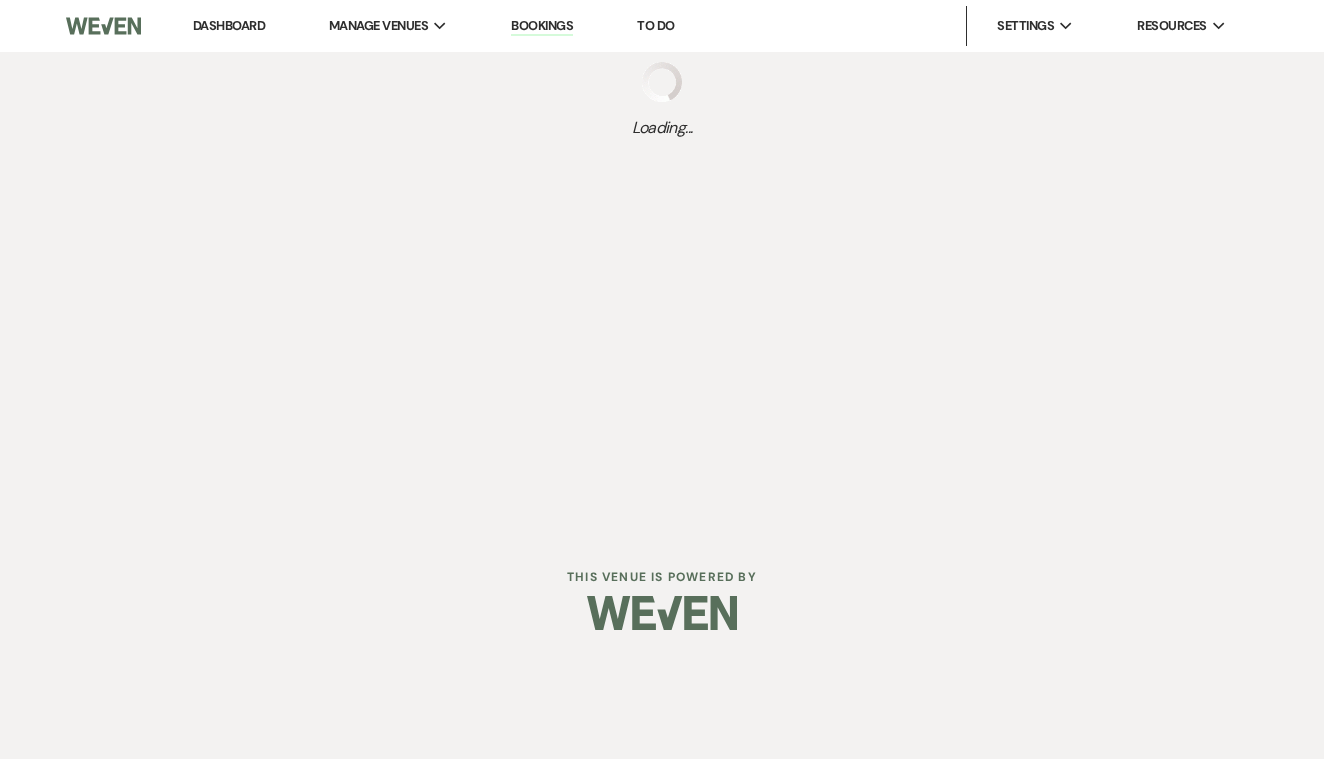 scroll, scrollTop: 0, scrollLeft: 0, axis: both 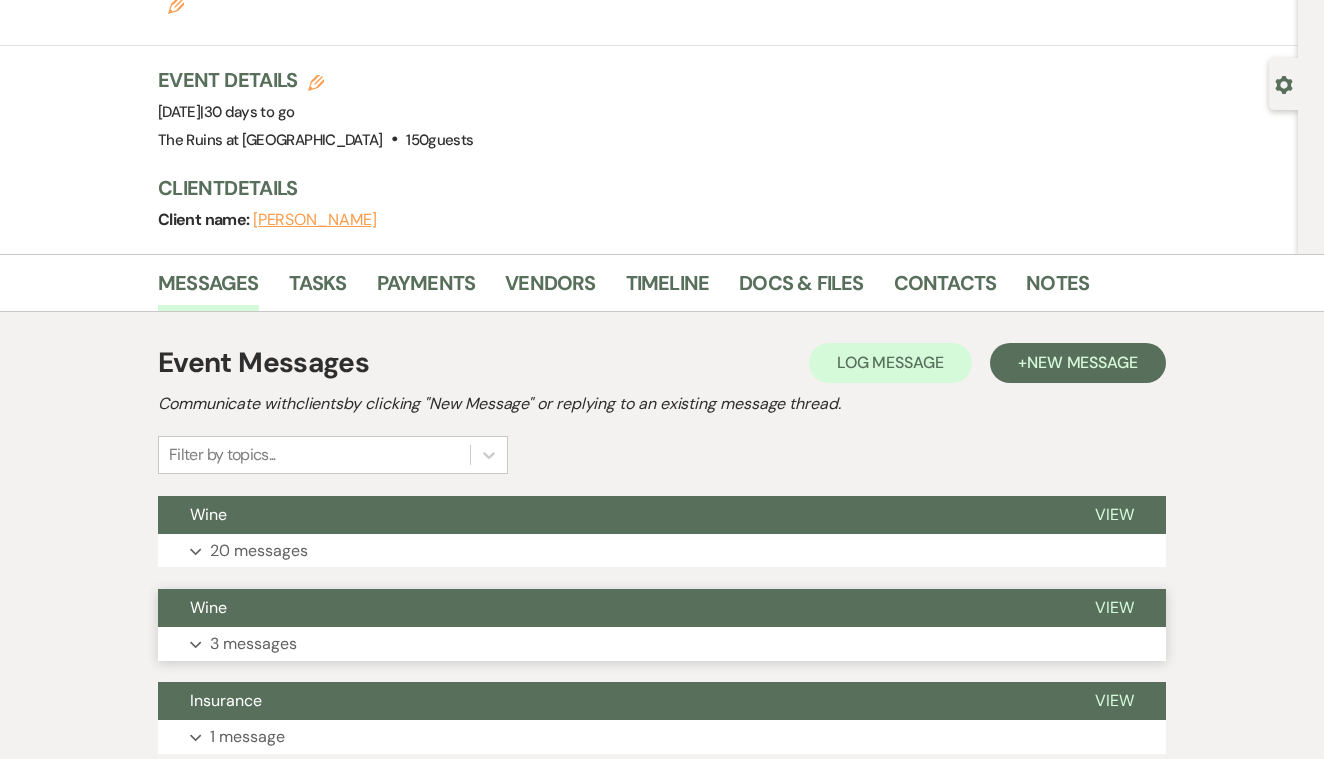click on "View" at bounding box center [1114, 607] 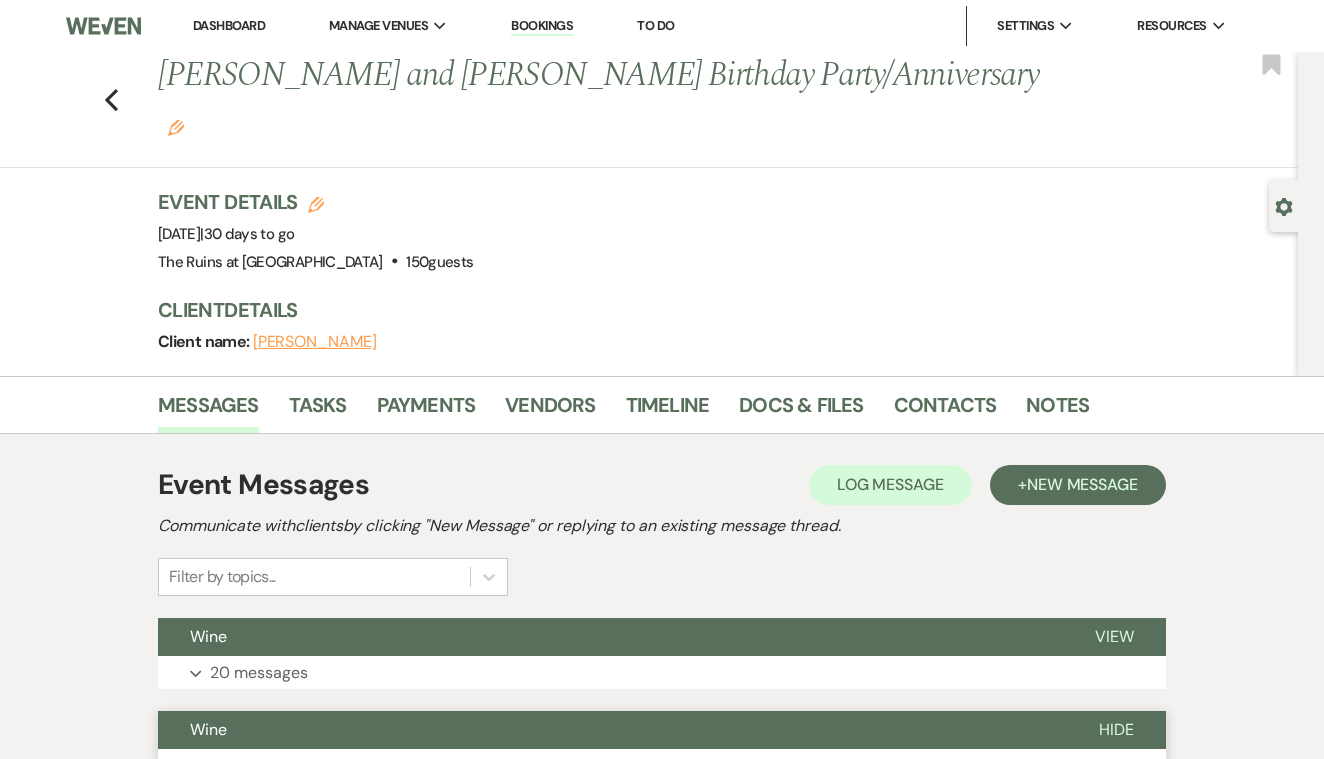 scroll, scrollTop: 0, scrollLeft: 0, axis: both 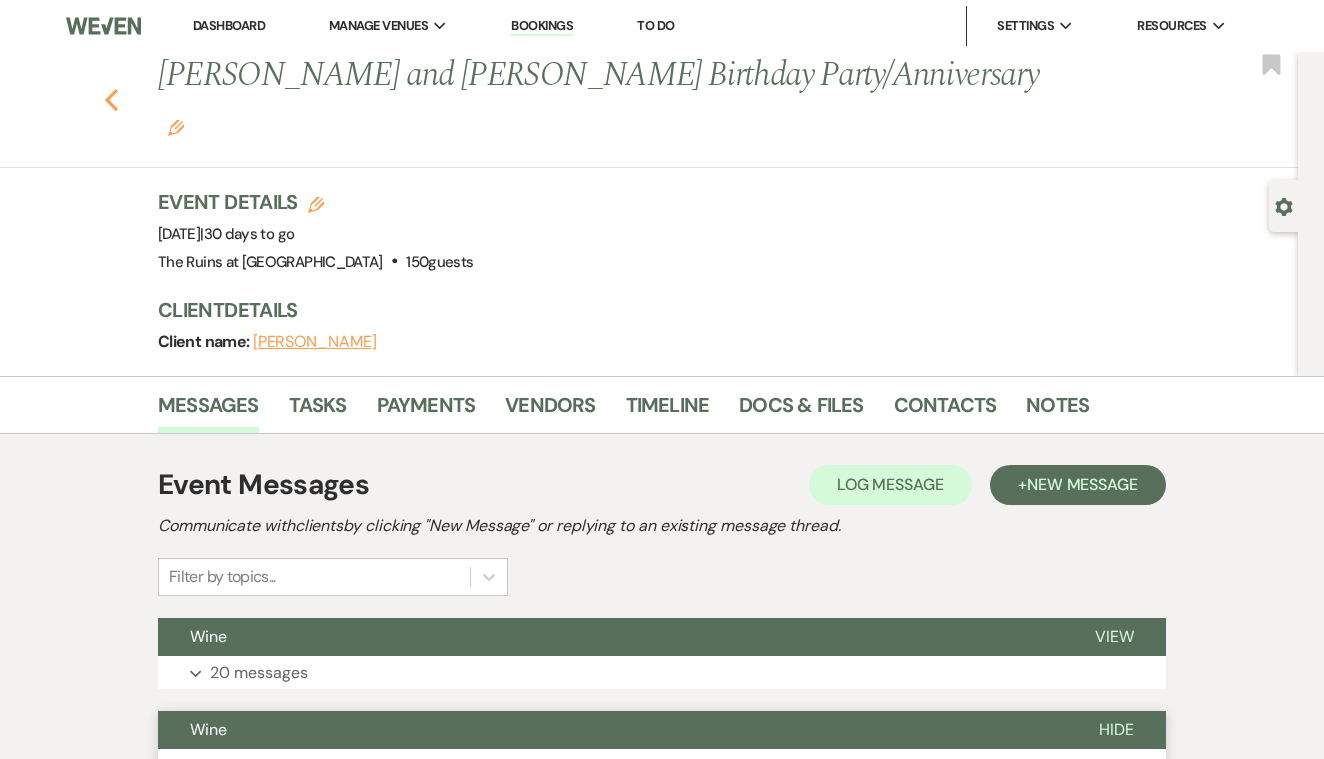 click 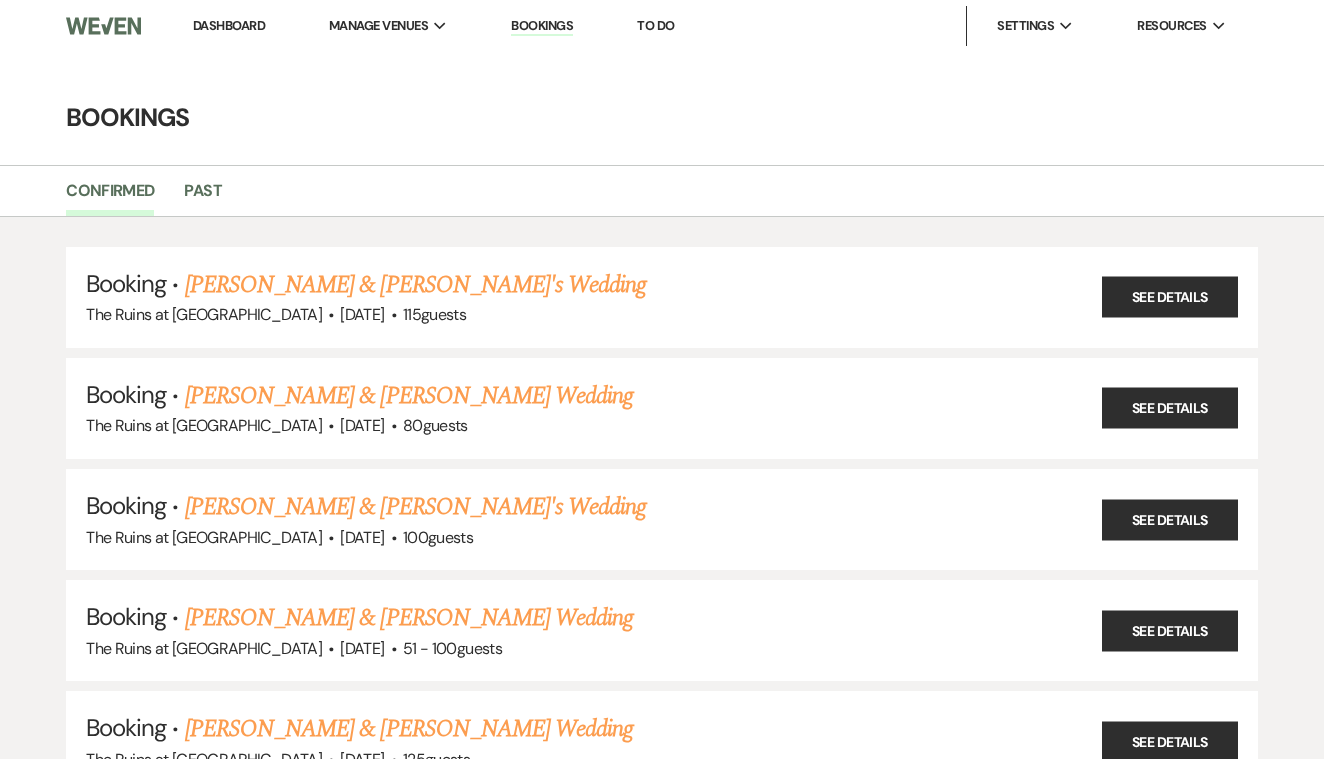 scroll, scrollTop: 341, scrollLeft: 0, axis: vertical 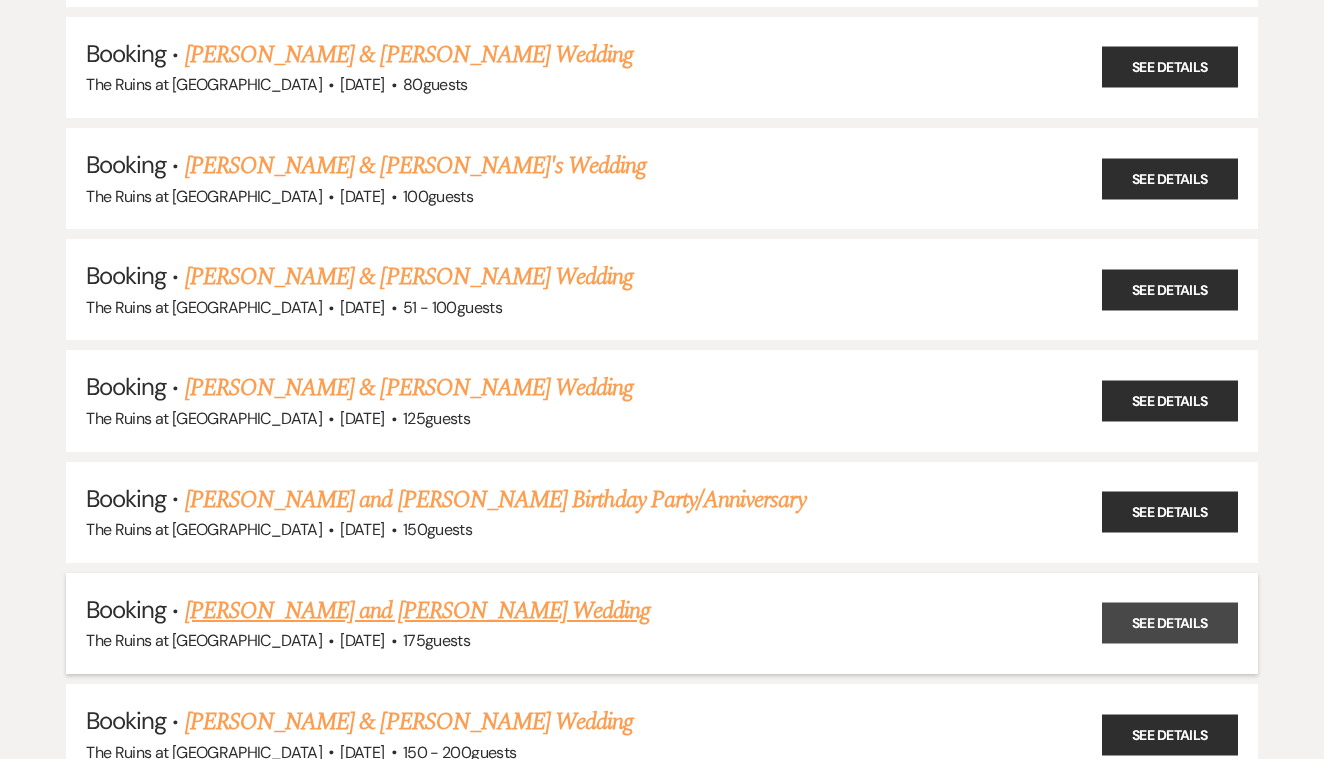 click on "See Details" at bounding box center (1170, 623) 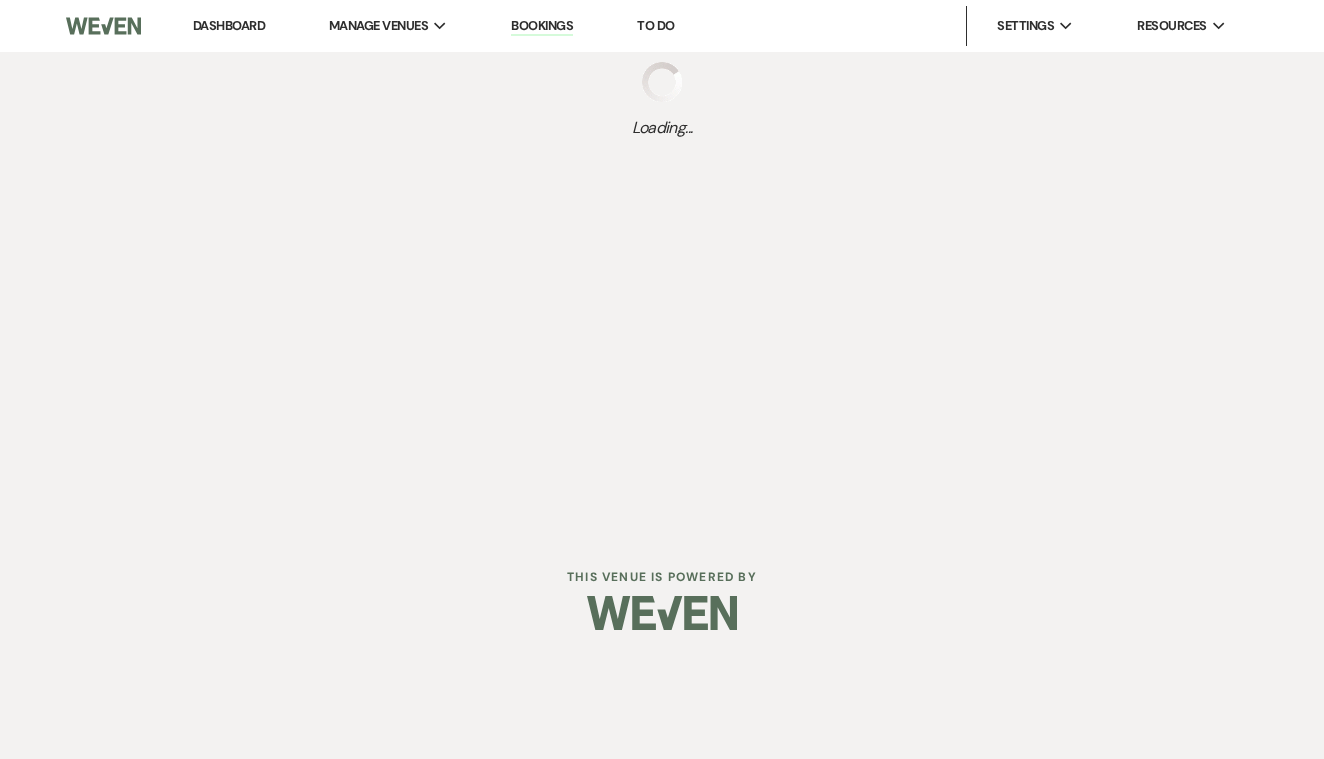 scroll, scrollTop: 0, scrollLeft: 0, axis: both 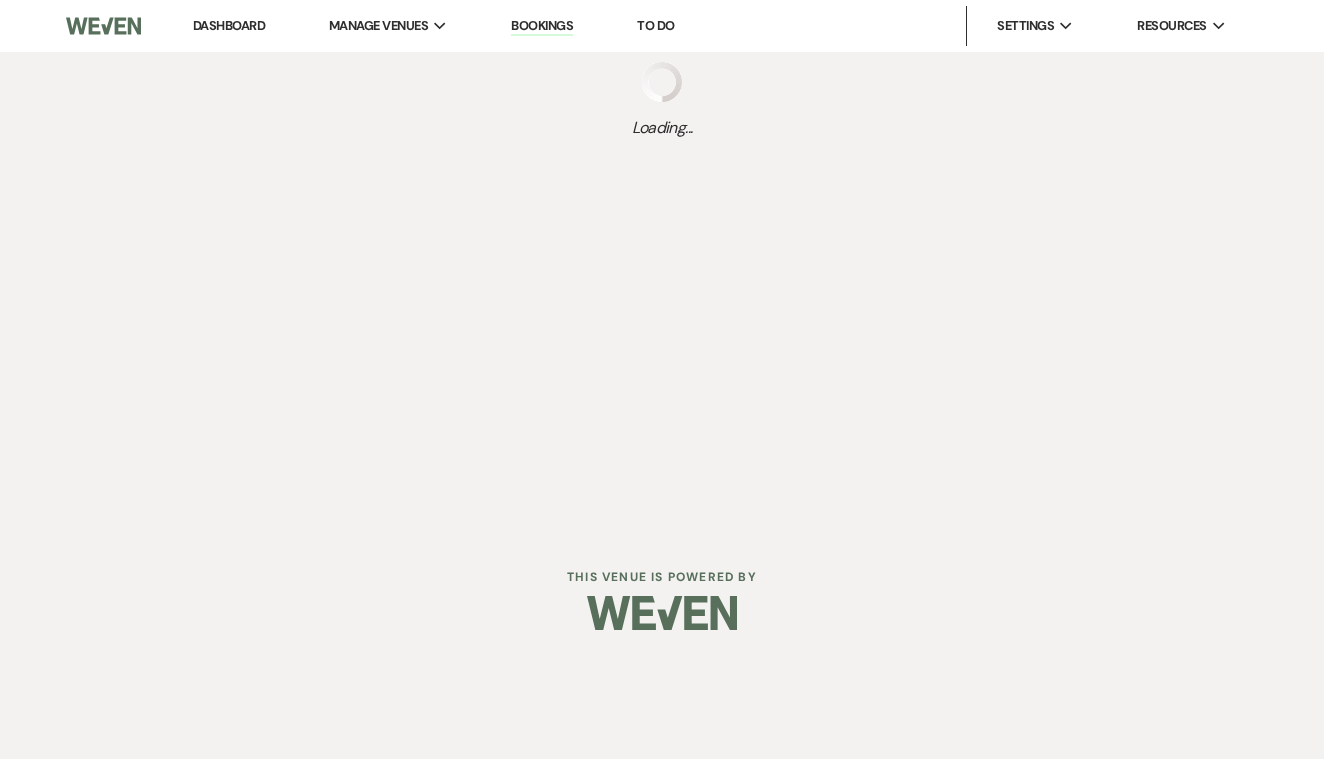 select on "5" 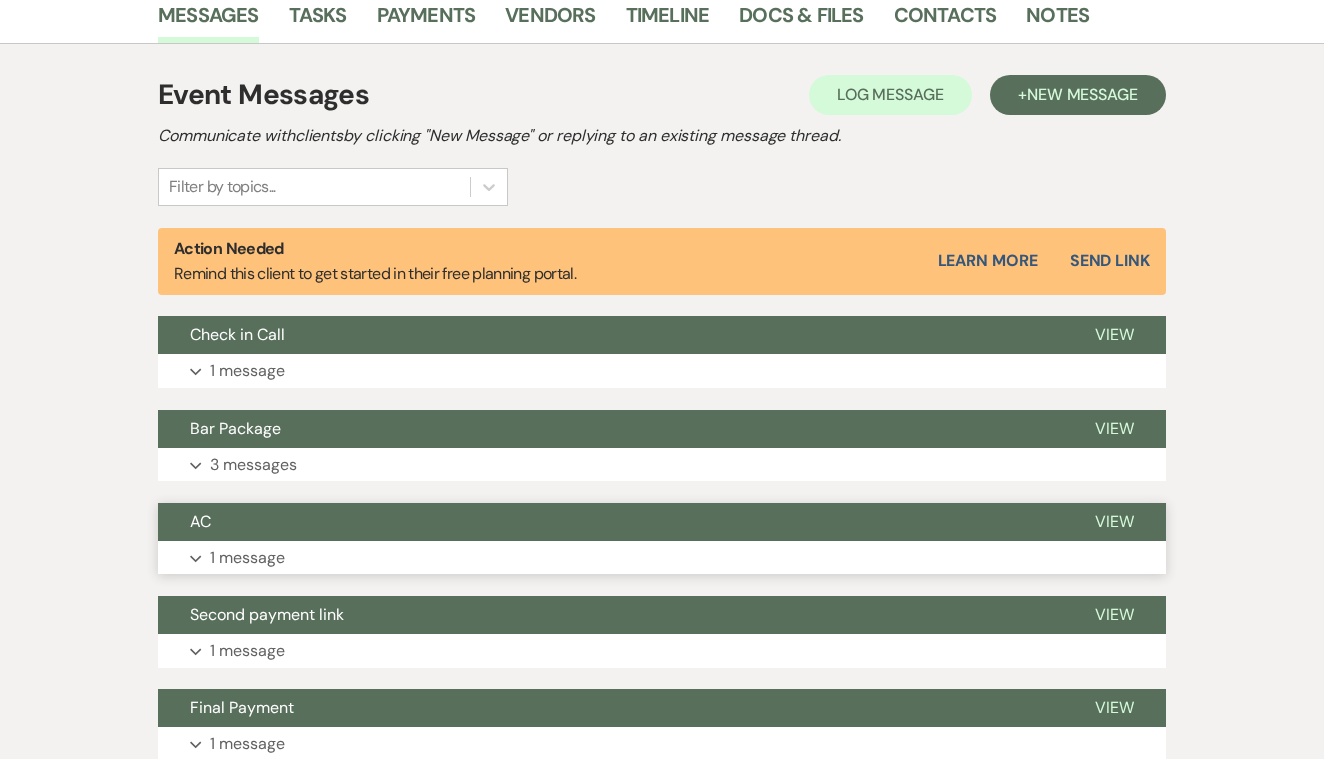 scroll, scrollTop: 527, scrollLeft: 0, axis: vertical 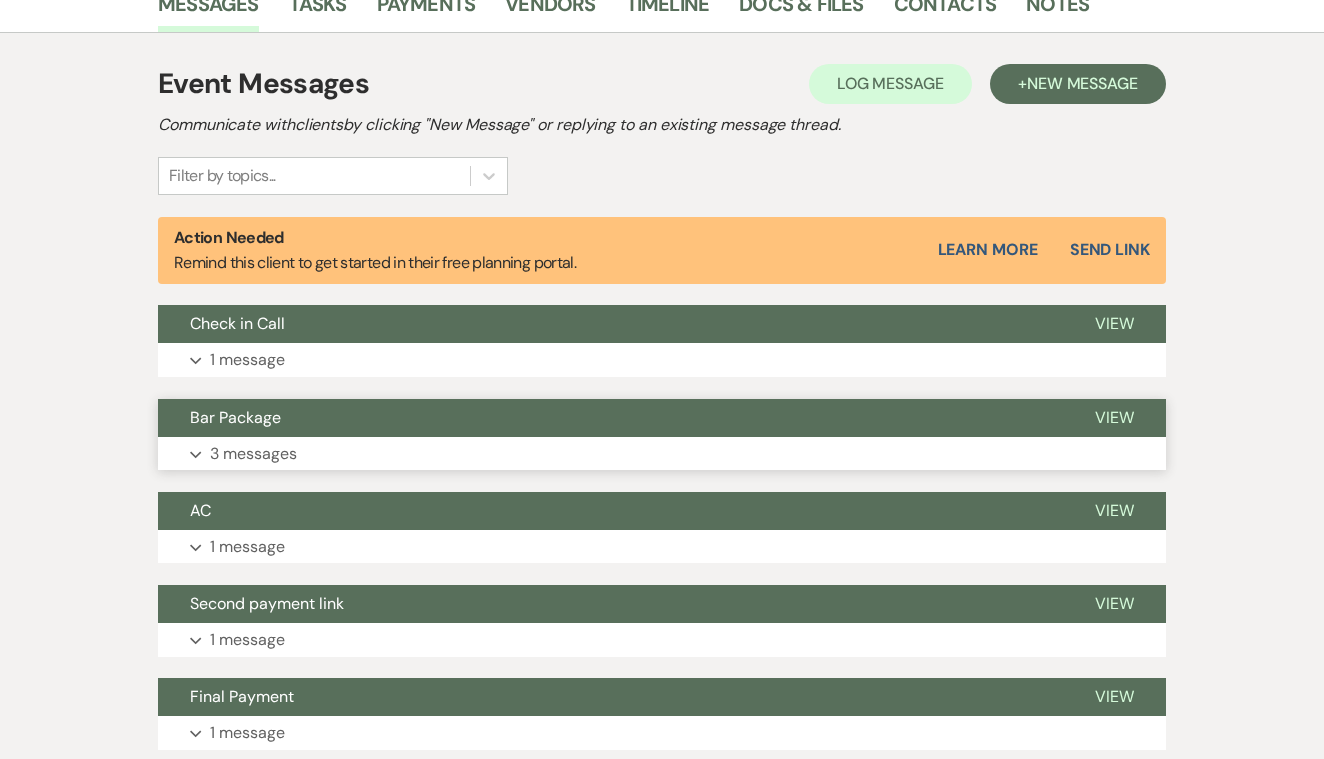 click on "View" at bounding box center (1114, 417) 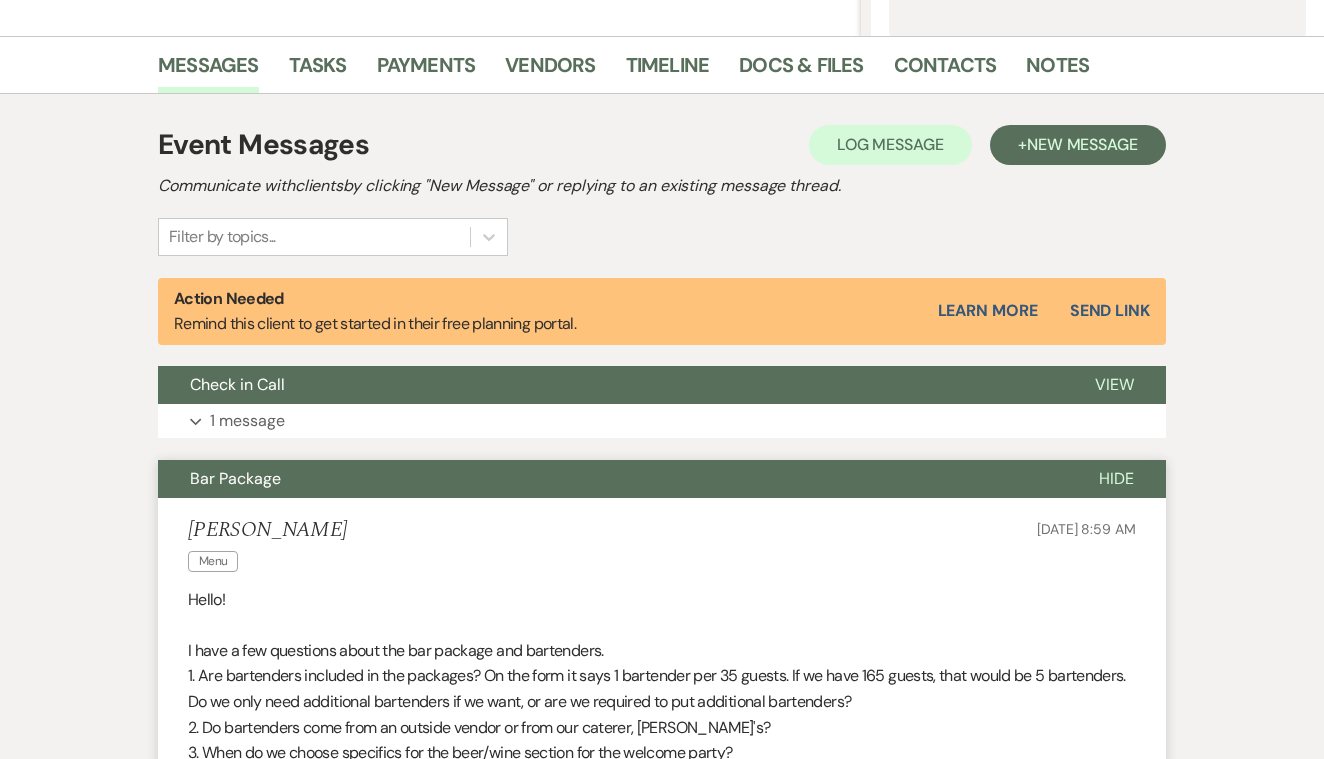 scroll, scrollTop: 444, scrollLeft: 0, axis: vertical 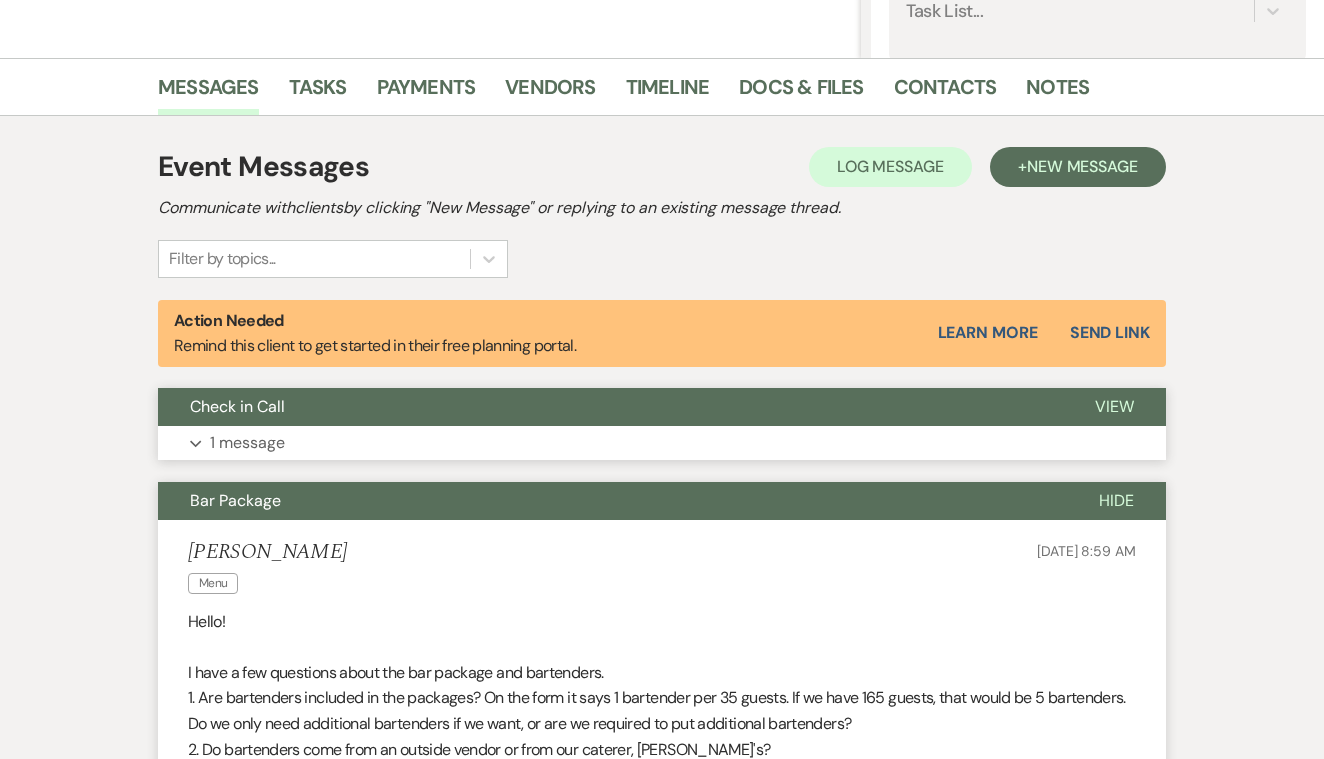 click on "View" at bounding box center (1114, 406) 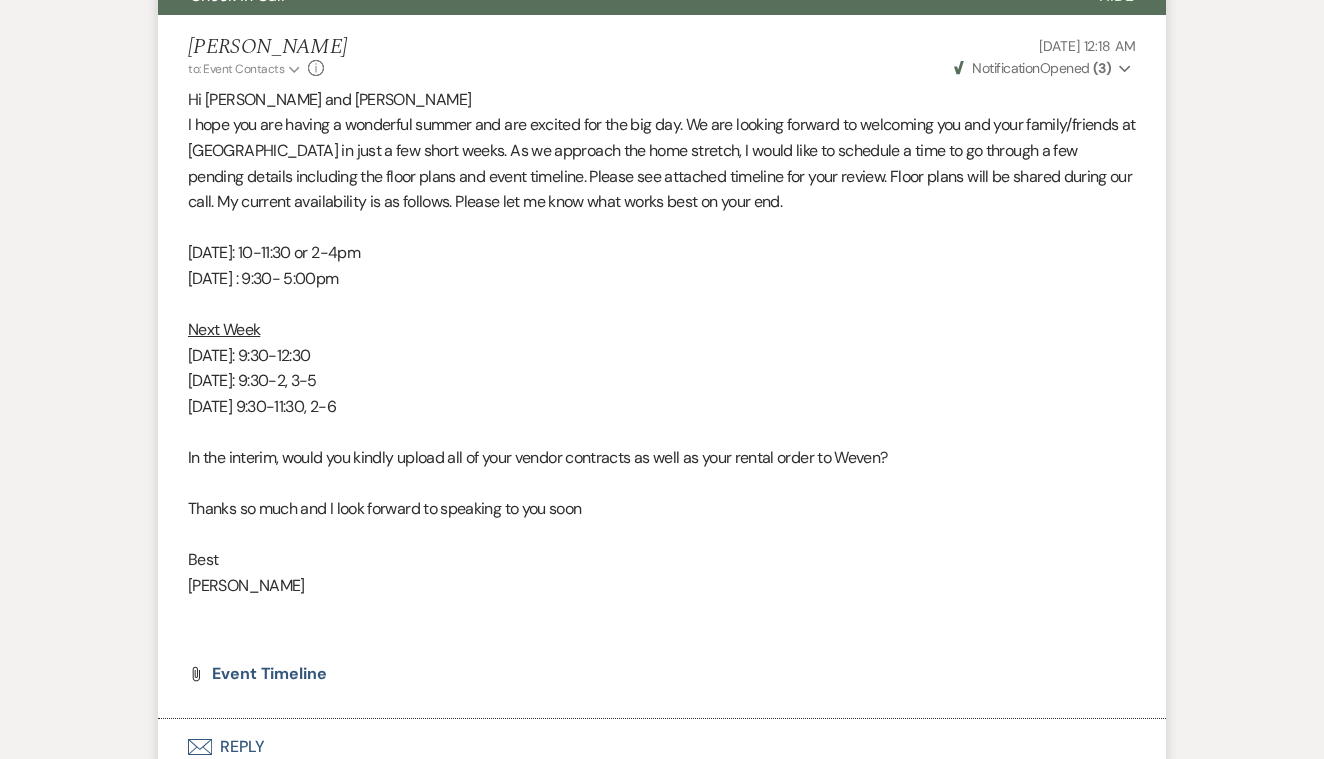 scroll, scrollTop: 852, scrollLeft: 0, axis: vertical 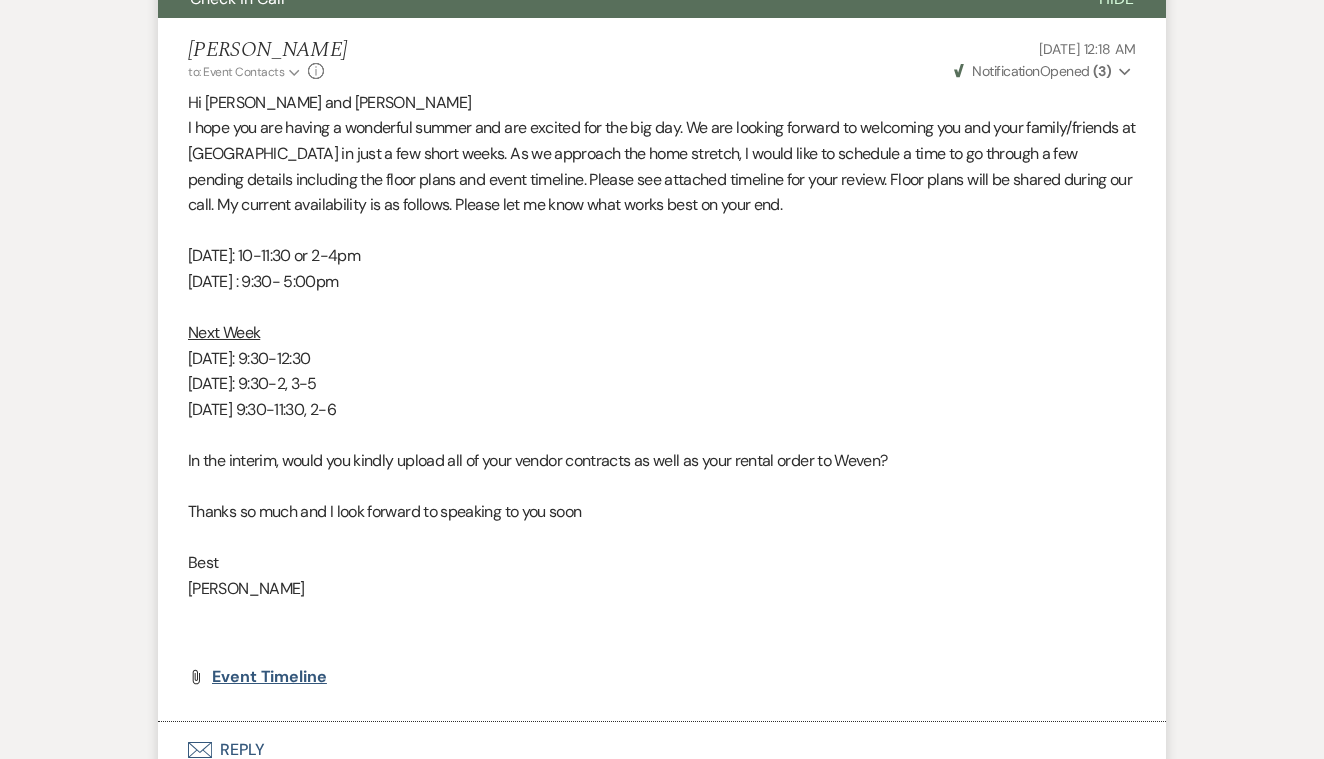 click on "Event Timeline" at bounding box center (269, 676) 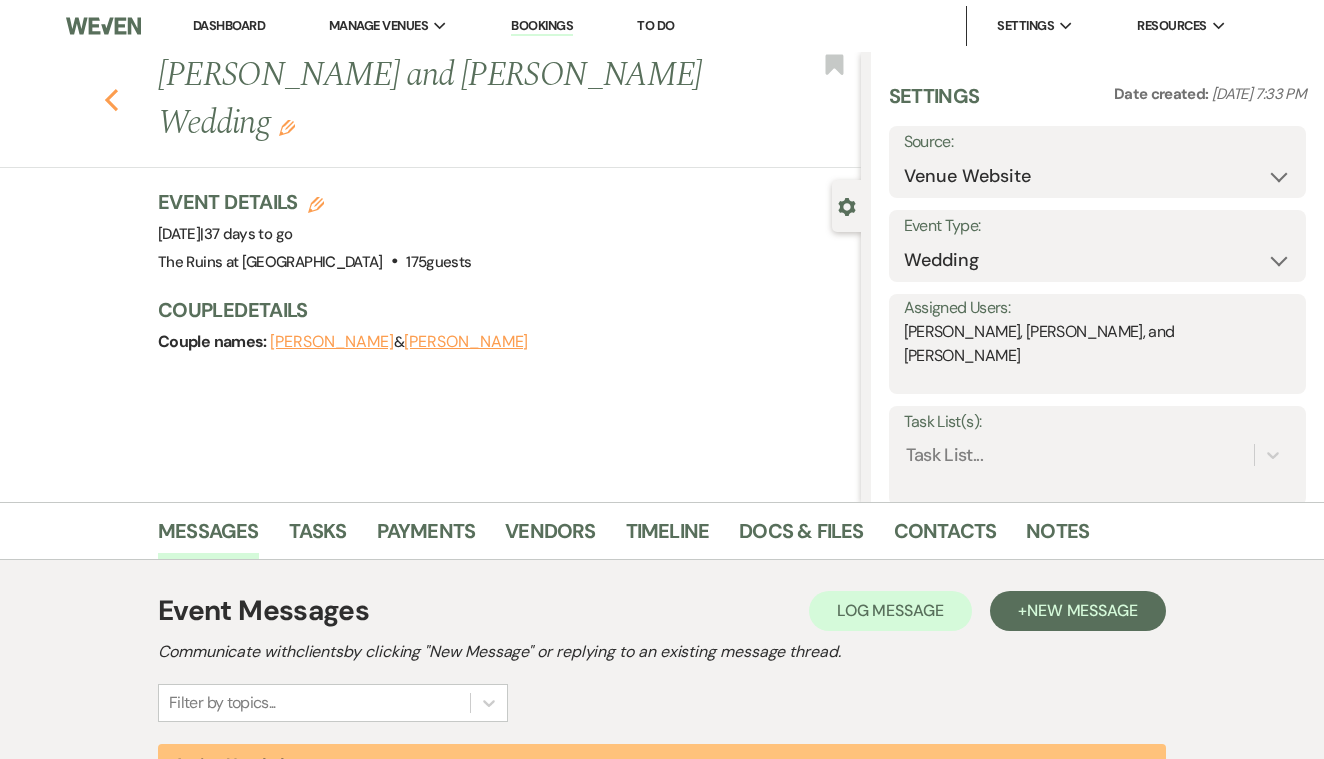 scroll, scrollTop: 0, scrollLeft: 0, axis: both 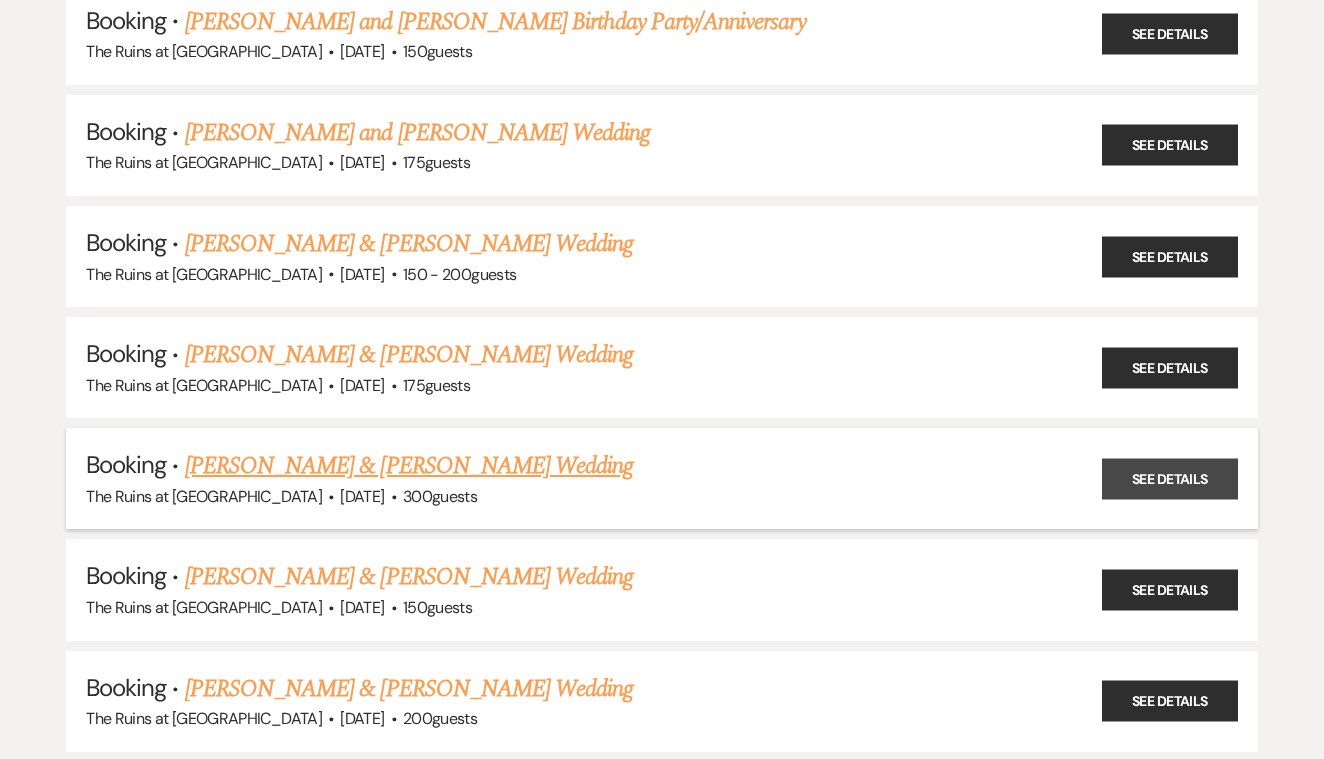 click on "See Details" at bounding box center (1170, 478) 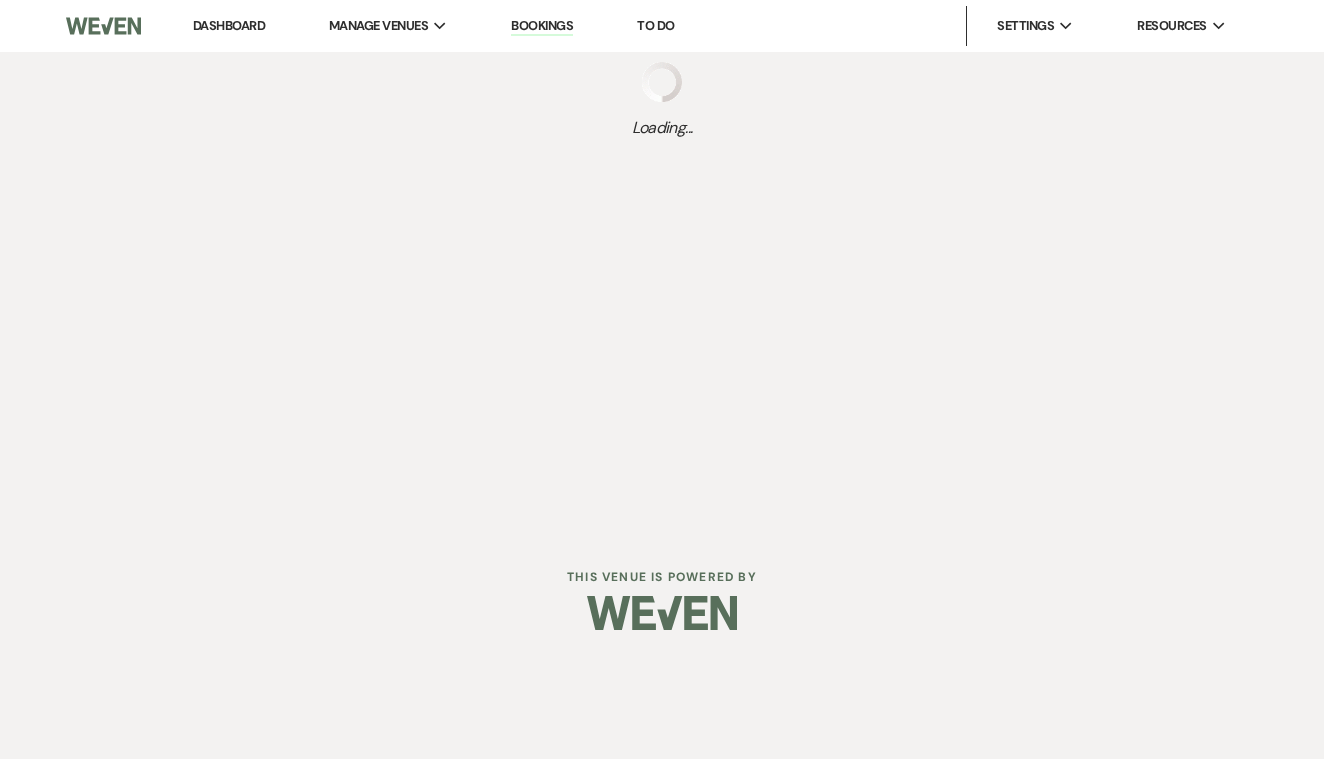scroll, scrollTop: 0, scrollLeft: 0, axis: both 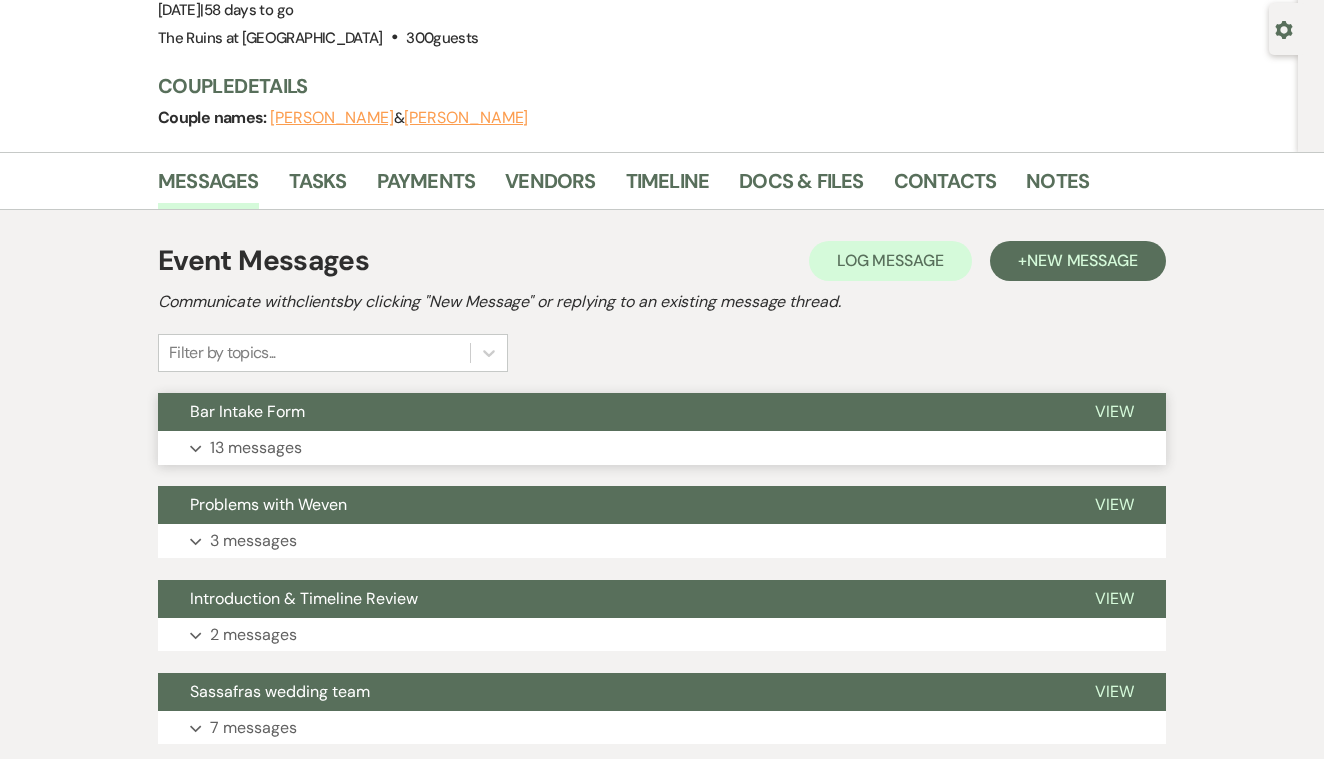 click on "View" at bounding box center [1114, 411] 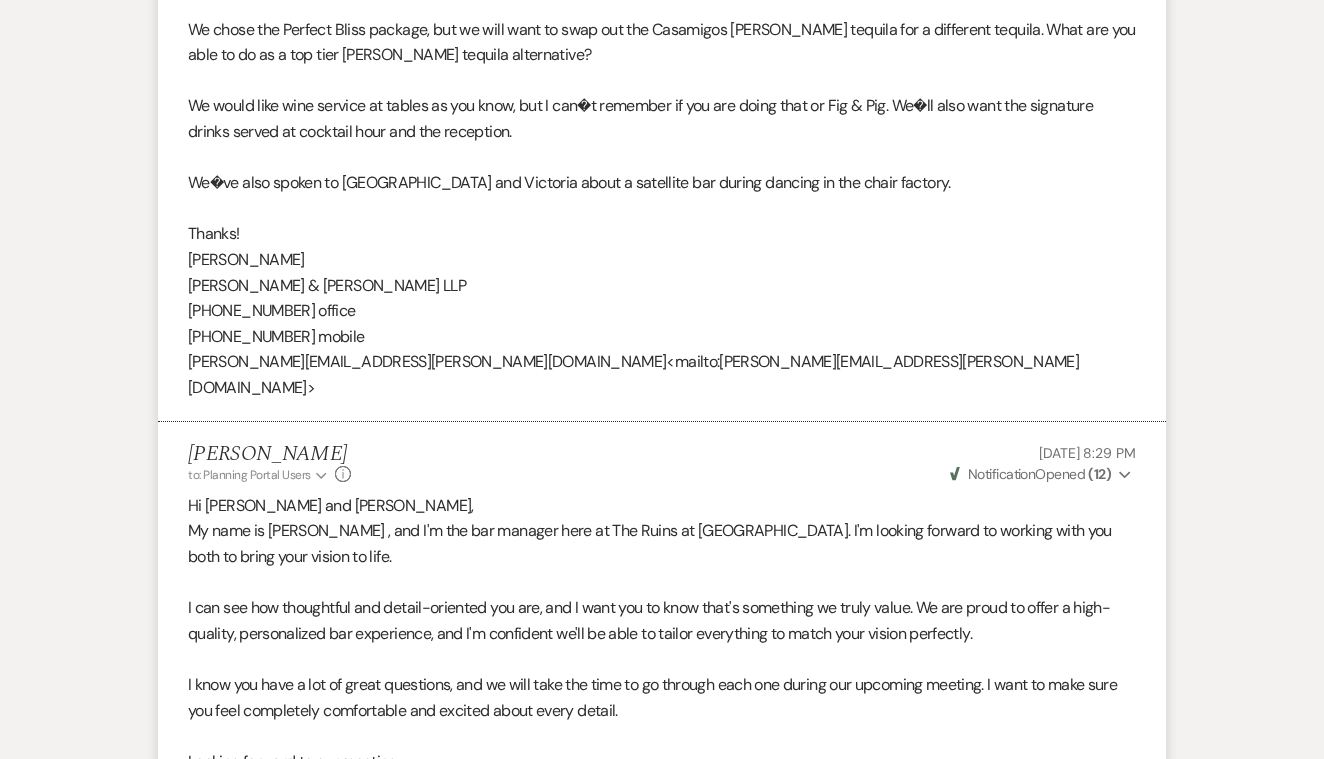 scroll, scrollTop: 4178, scrollLeft: 0, axis: vertical 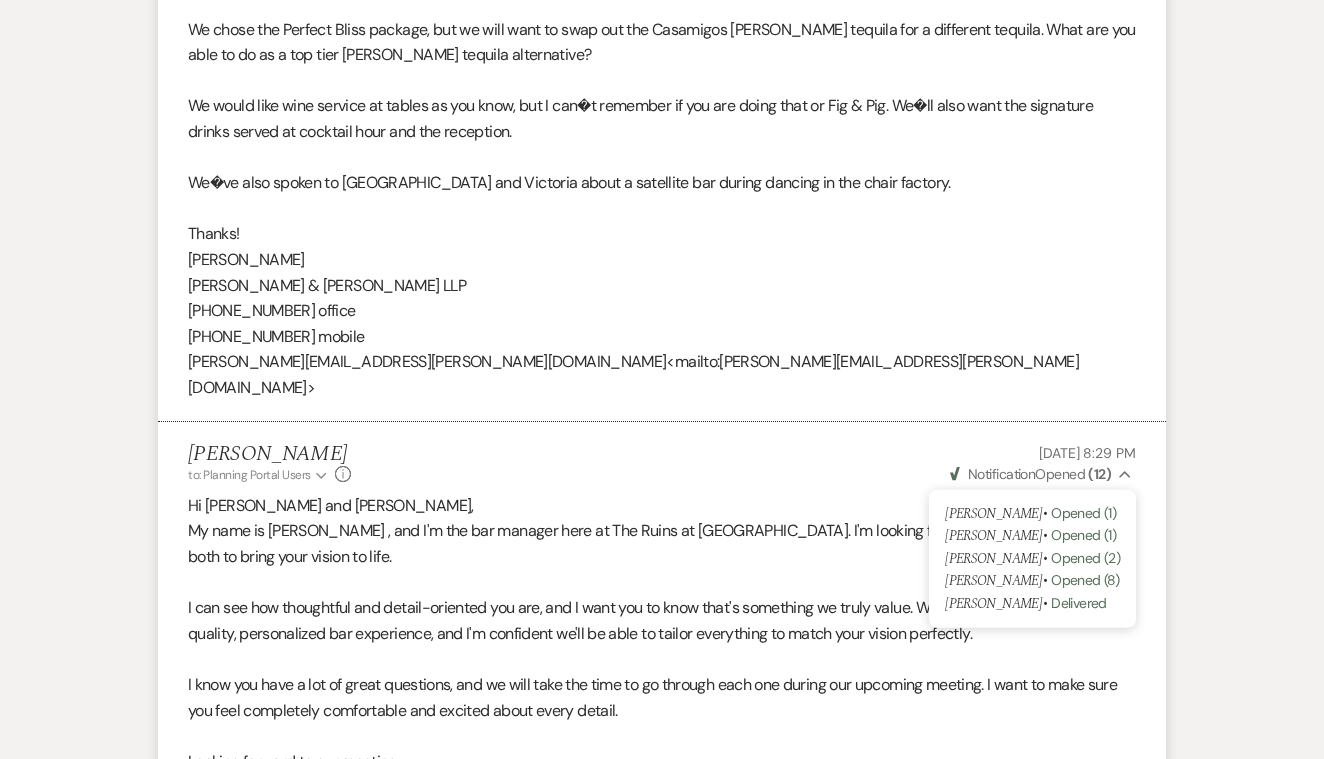 click on "( 12 )" at bounding box center (1099, 474) 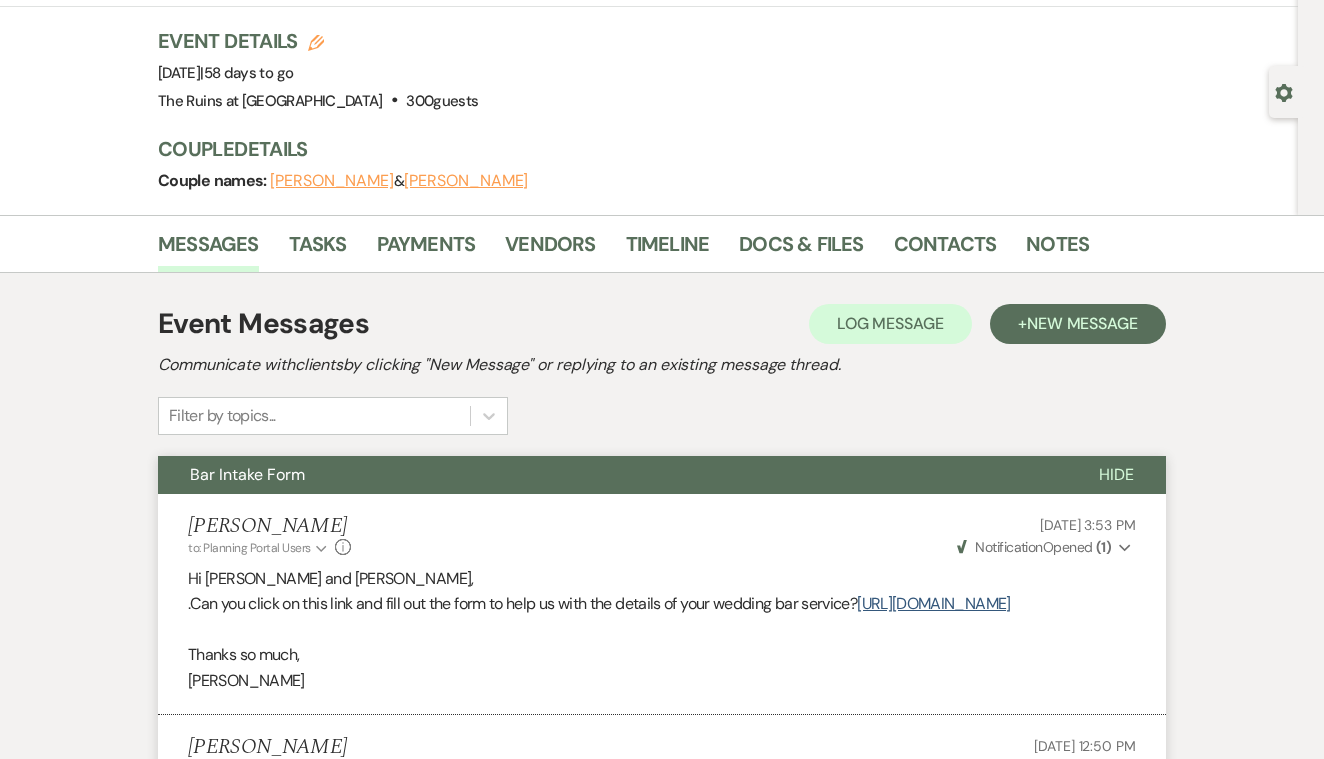 scroll, scrollTop: 0, scrollLeft: 0, axis: both 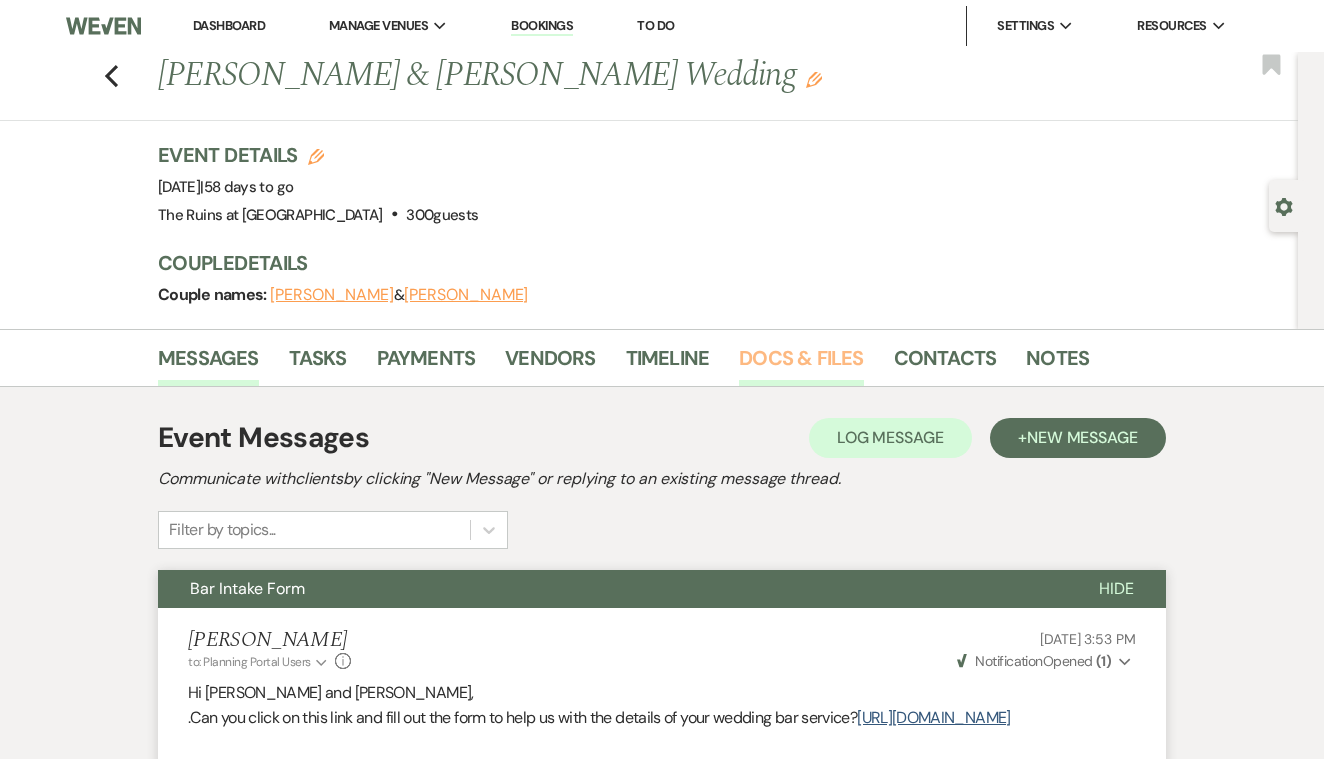 click on "Docs & Files" at bounding box center (801, 364) 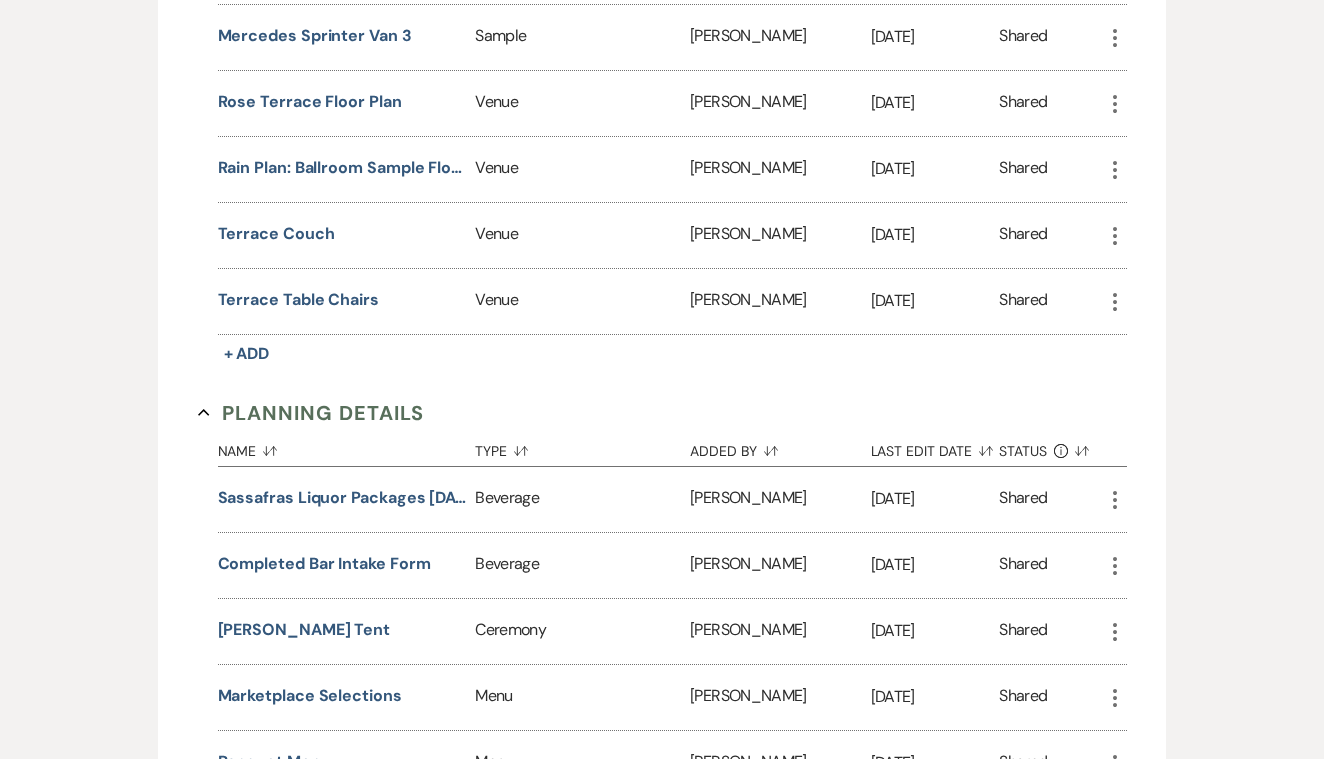 scroll, scrollTop: 4185, scrollLeft: 0, axis: vertical 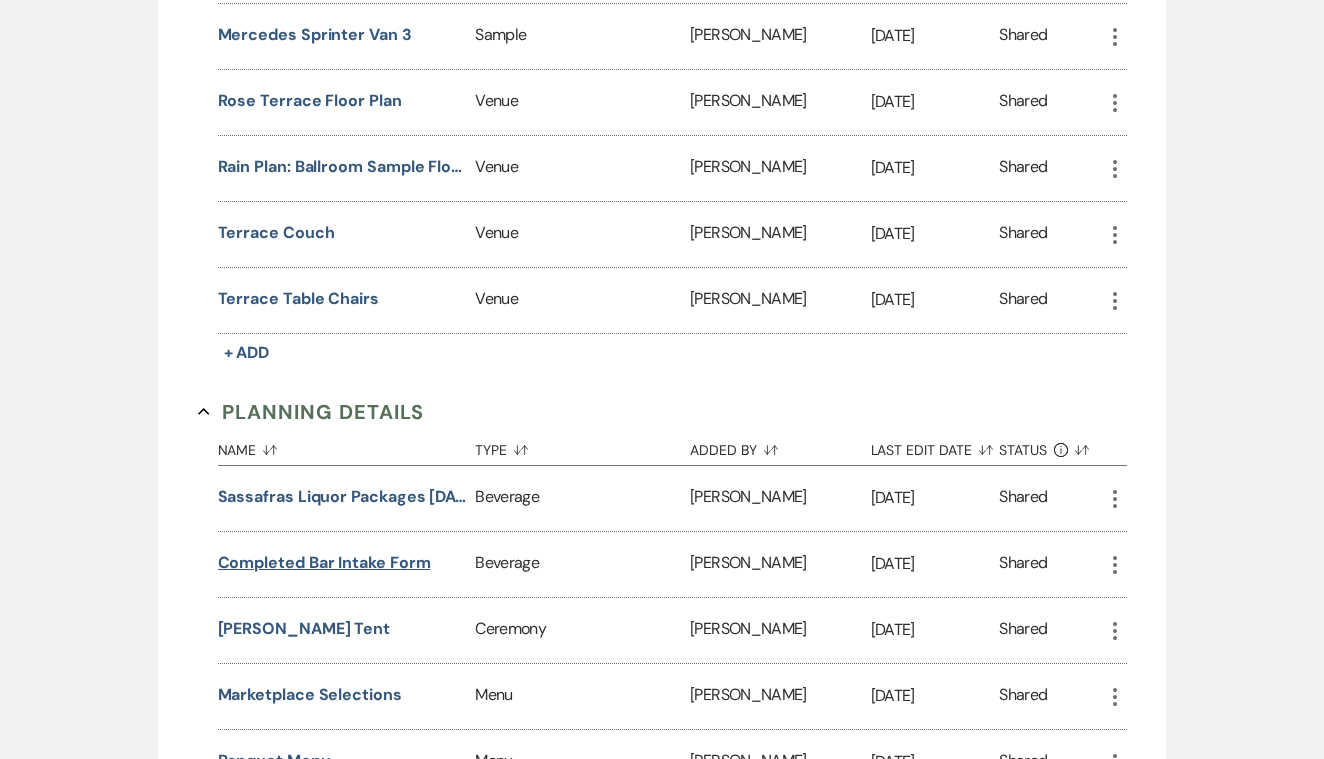 click on "Completed Bar Intake Form" at bounding box center [324, 563] 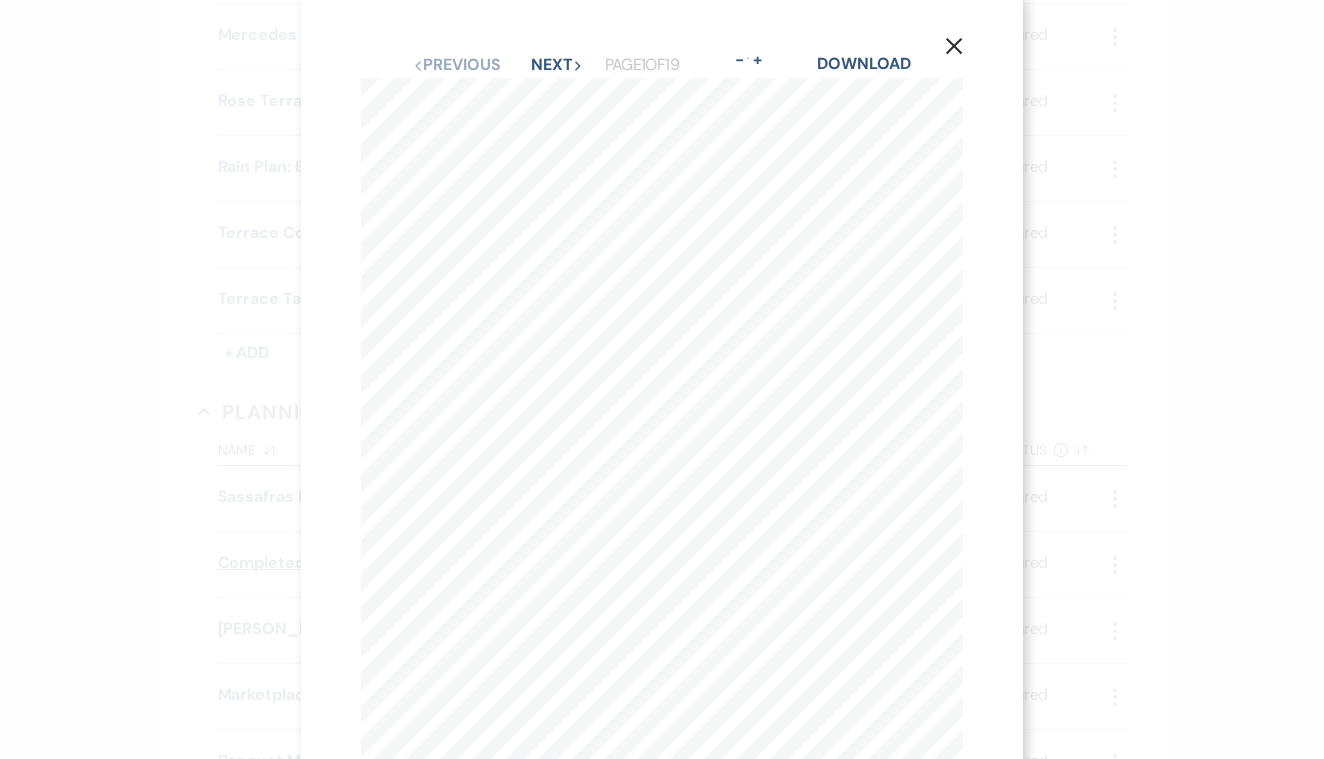 scroll, scrollTop: 0, scrollLeft: 0, axis: both 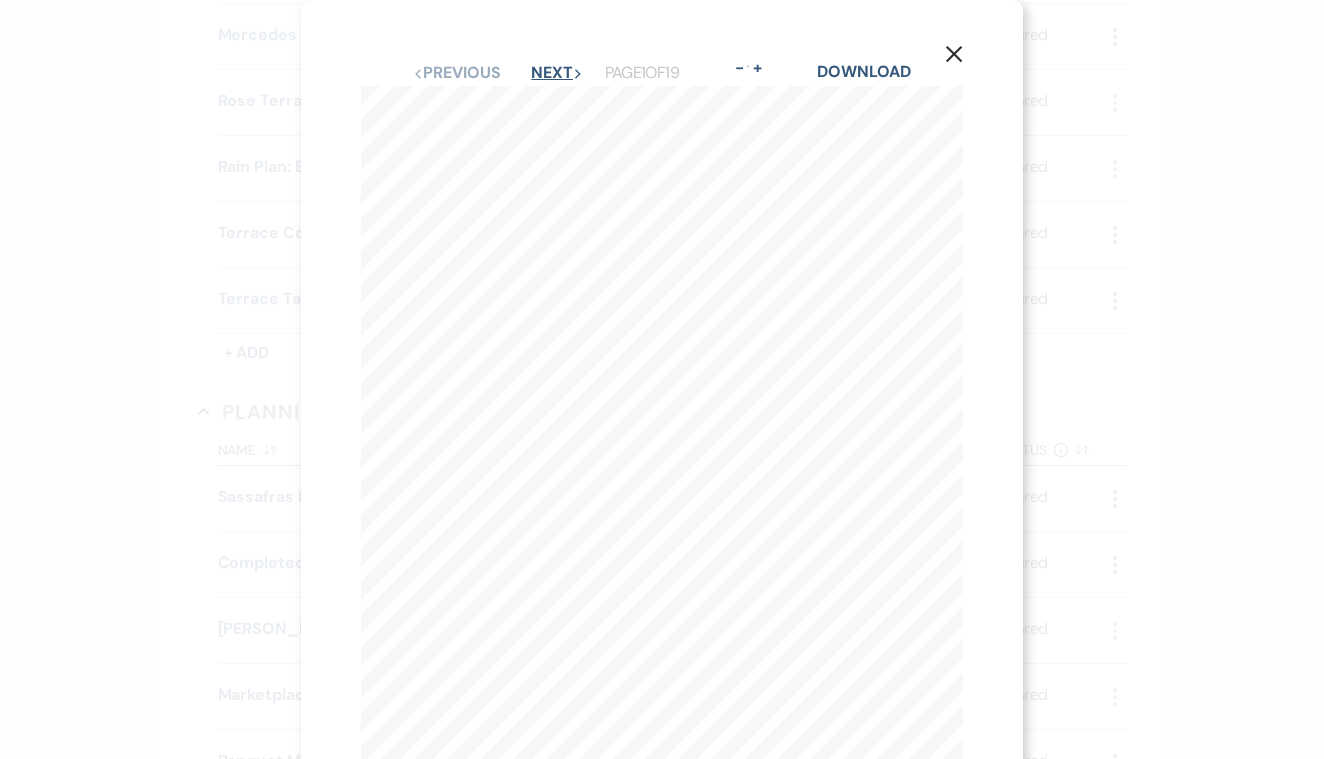 click on "Next  Next" at bounding box center (557, 73) 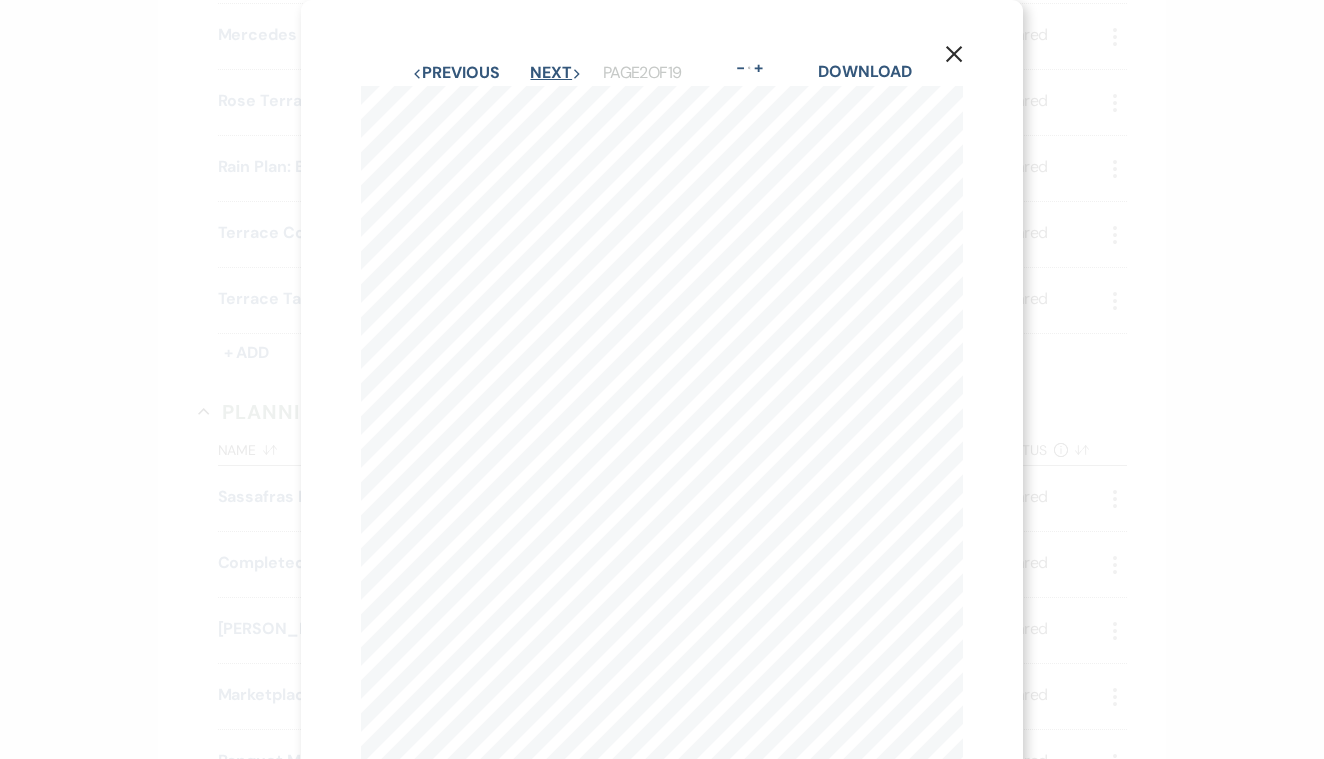 click on "Next  Next" at bounding box center [556, 73] 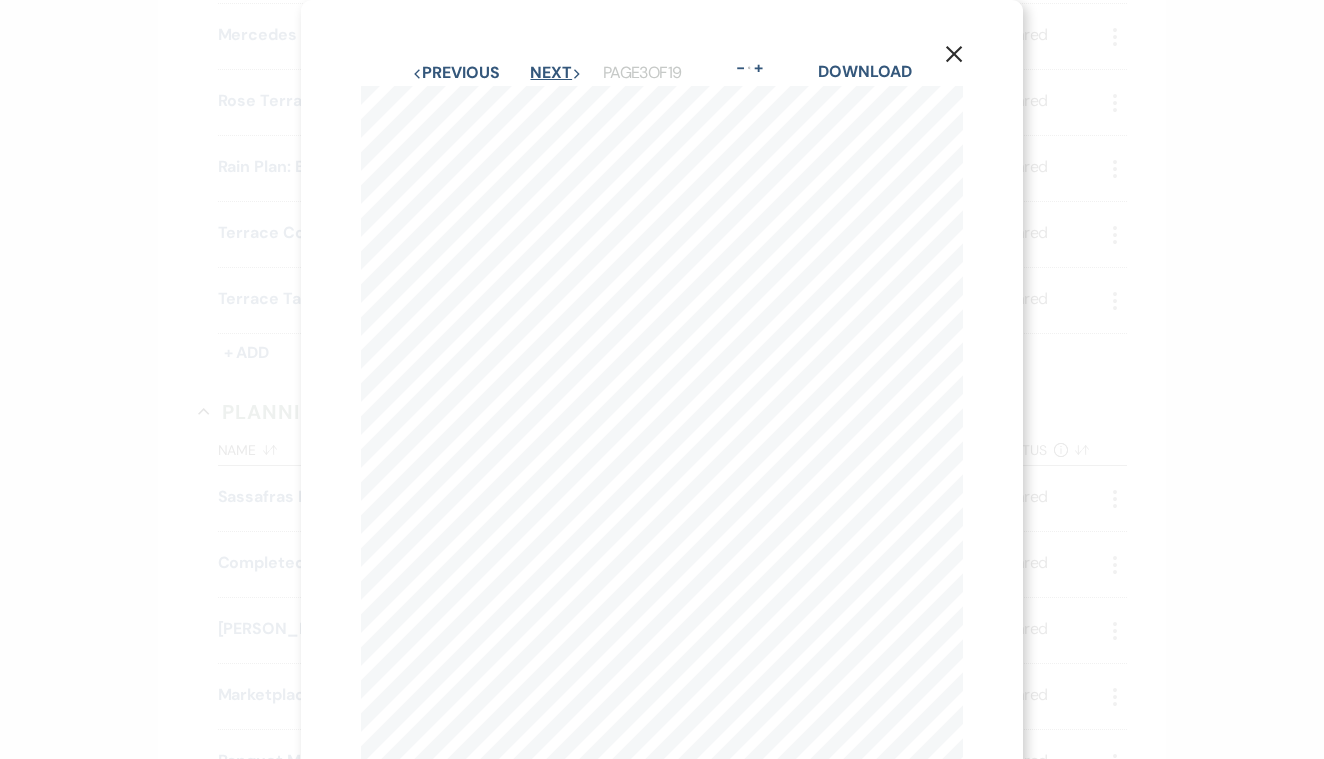 click on "Next  Next" at bounding box center (556, 73) 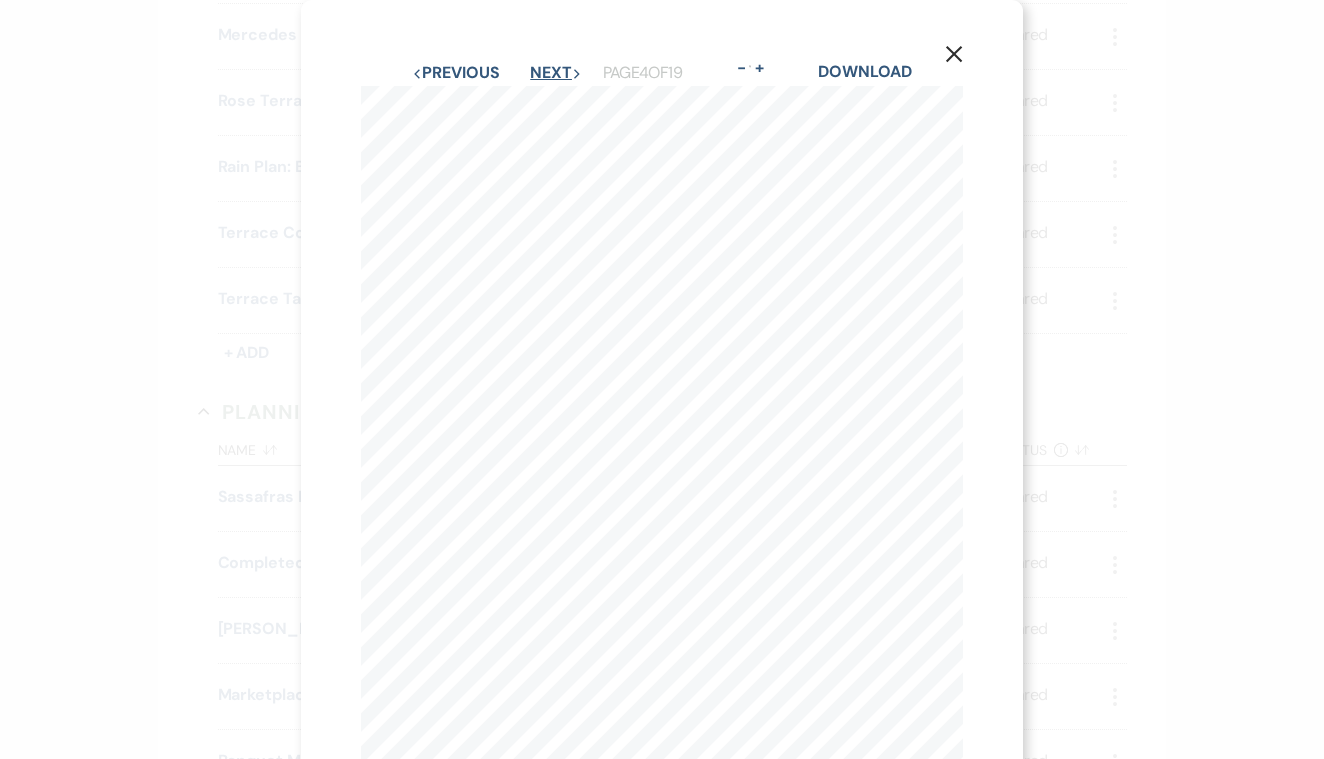 click on "Next  Next" at bounding box center (556, 73) 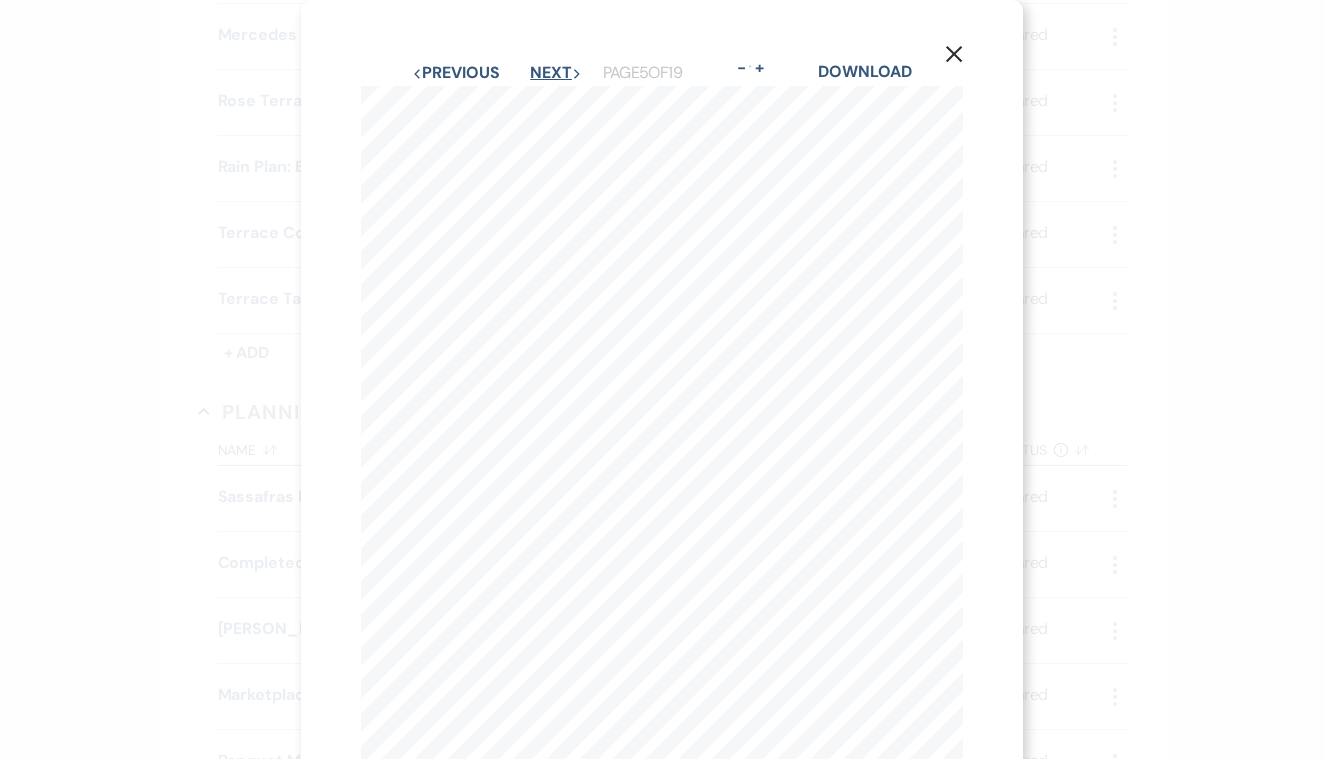 click on "Next  Next" at bounding box center (556, 73) 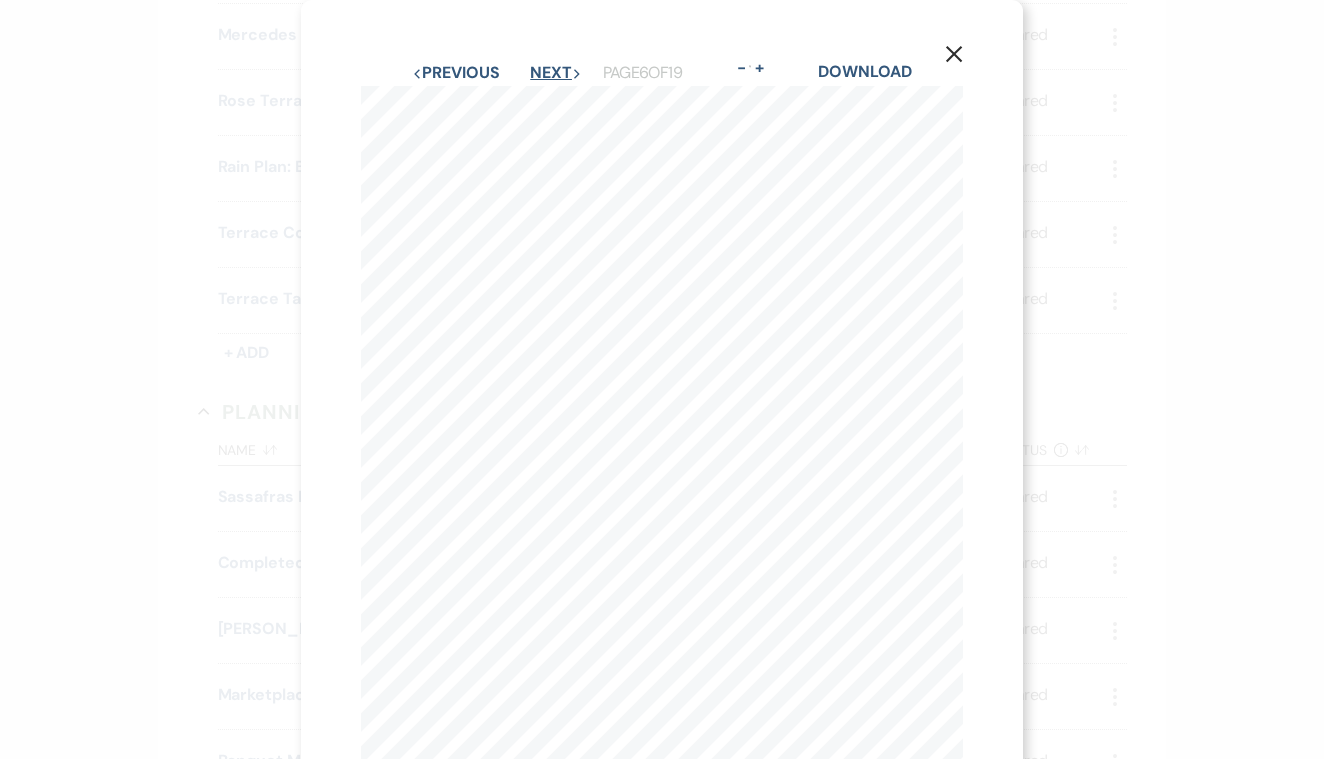 click on "Next  Next" at bounding box center [556, 73] 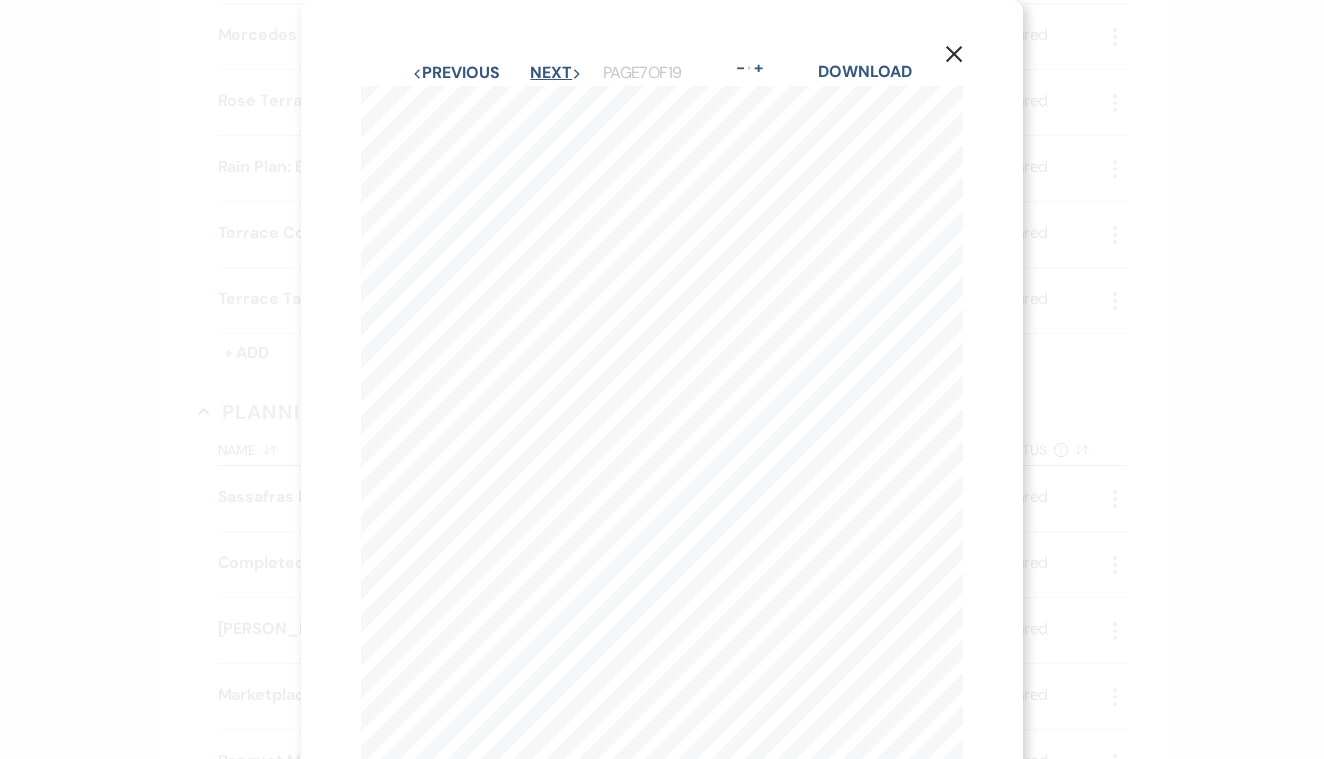 click on "Next  Next" at bounding box center [556, 73] 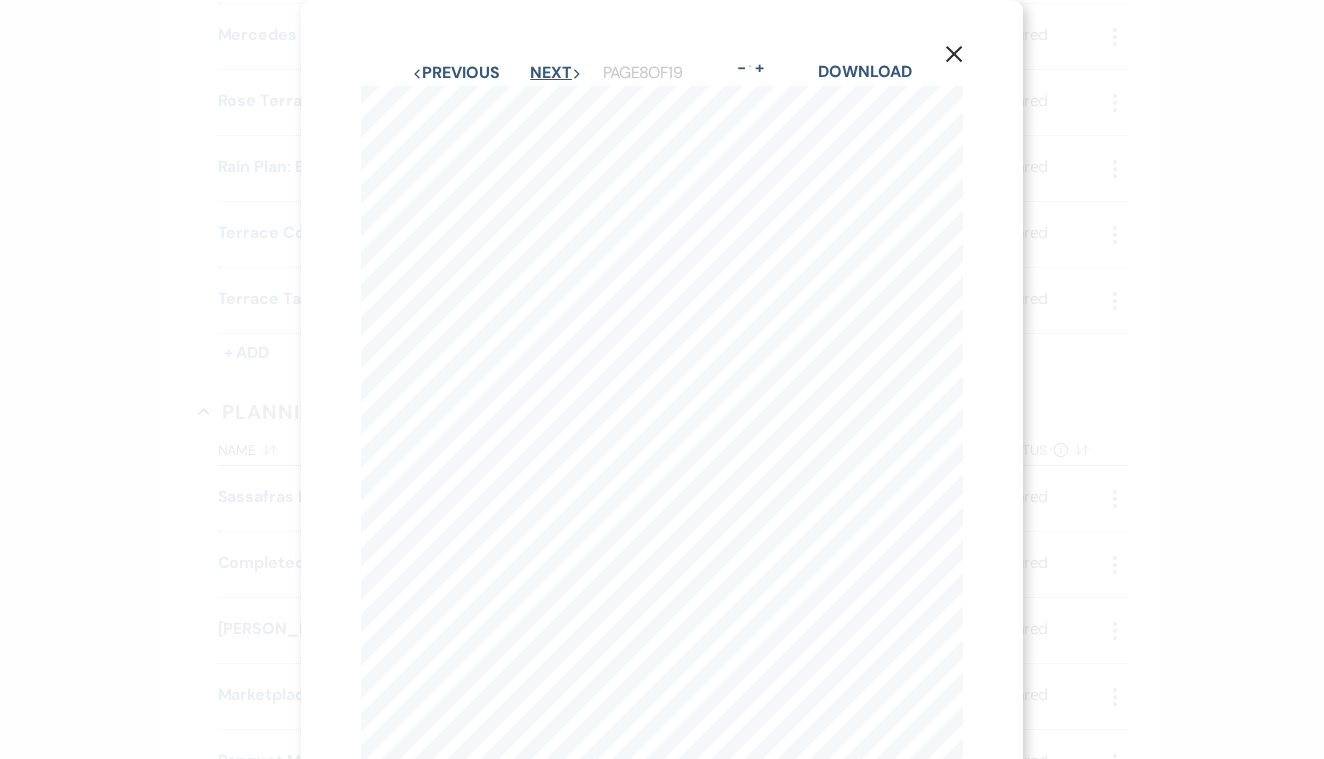 click on "Next  Next" at bounding box center [556, 73] 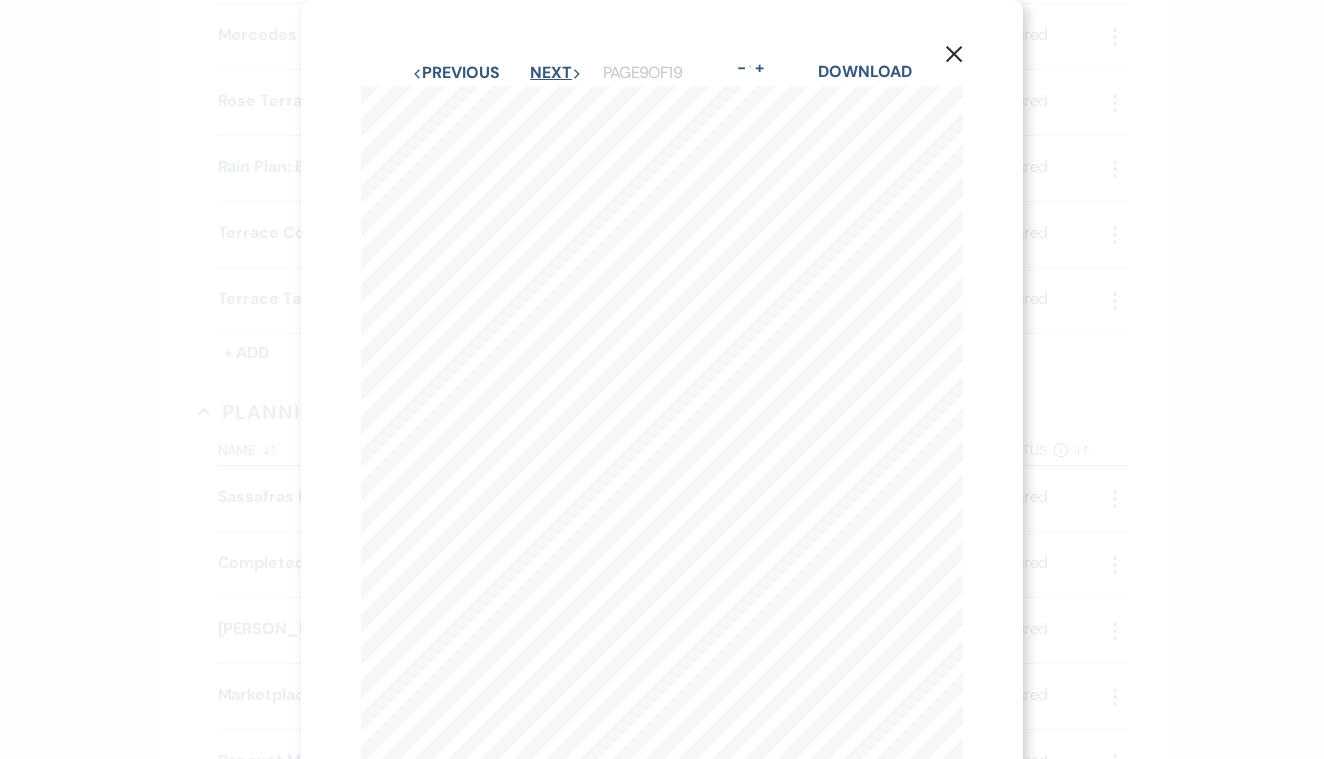 click on "Next  Next" at bounding box center (556, 73) 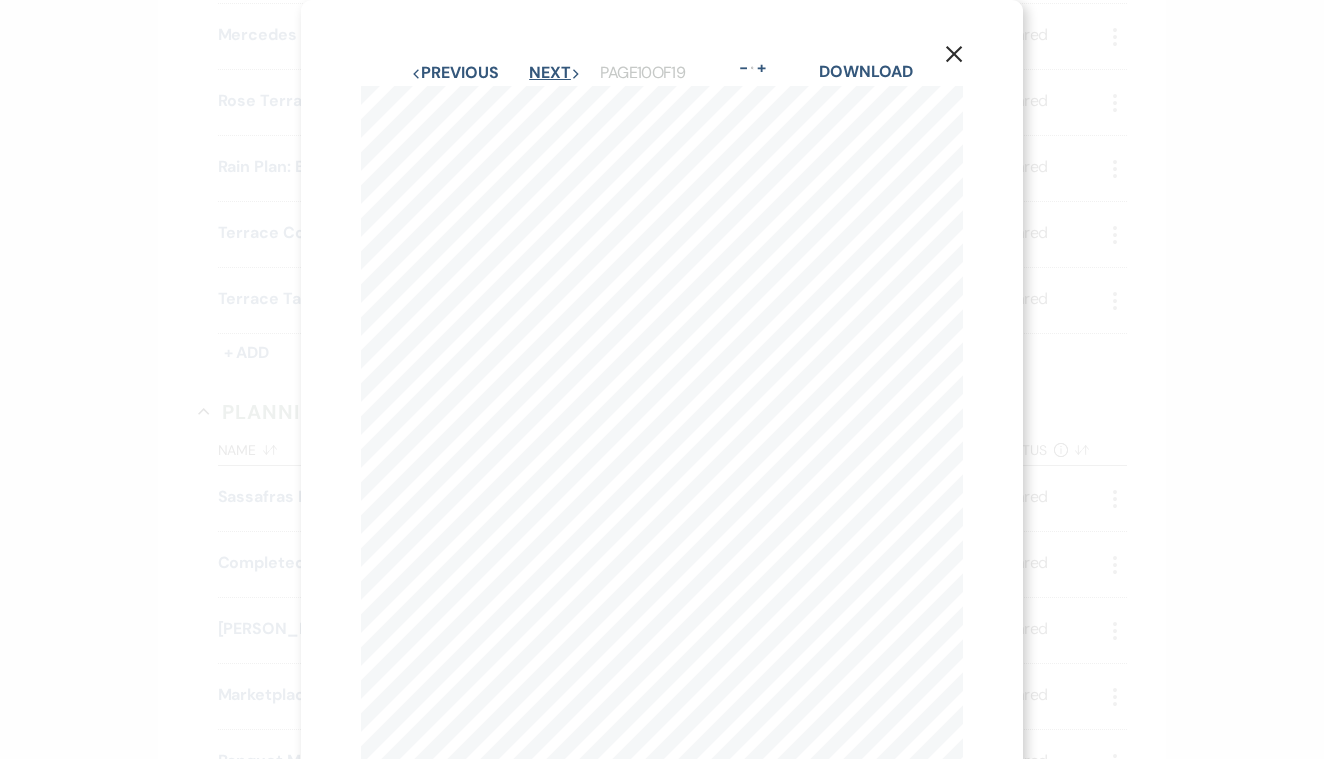 click on "Next  Next" at bounding box center (555, 73) 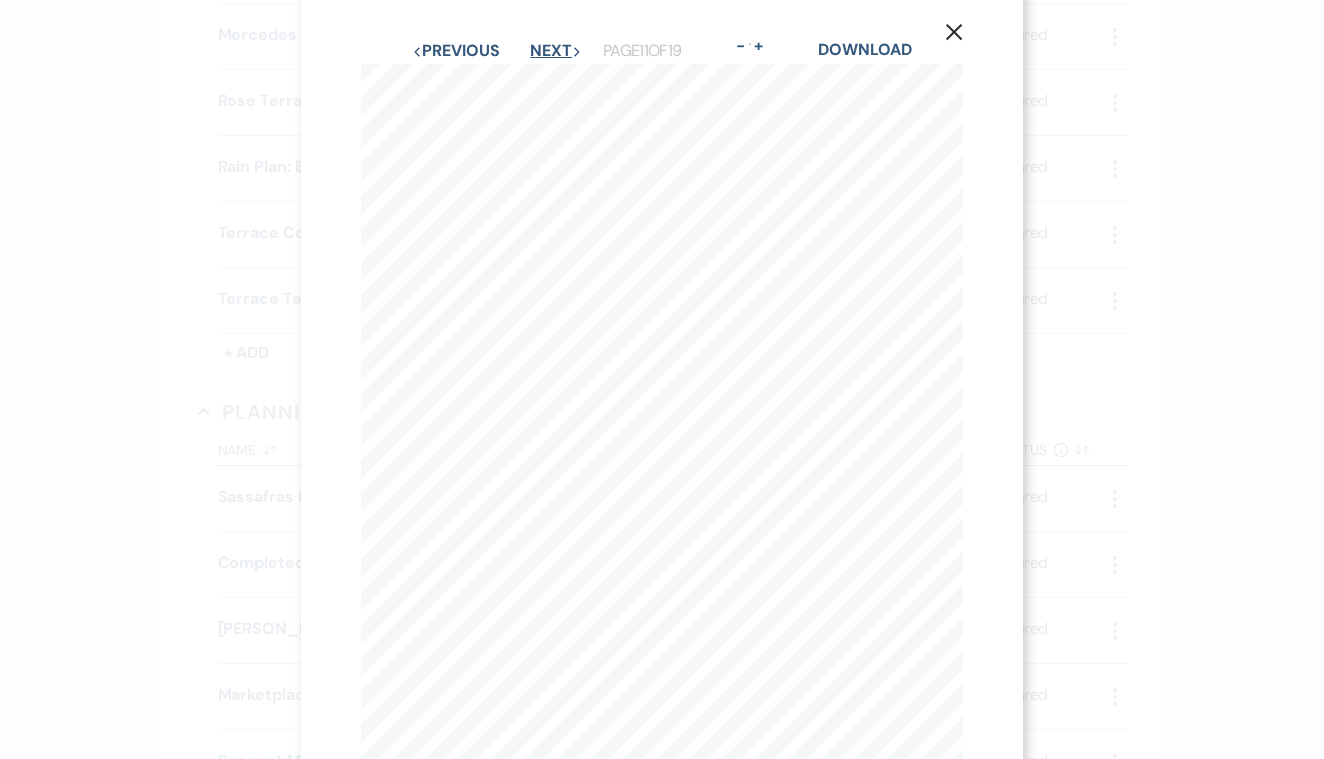 scroll, scrollTop: 0, scrollLeft: 0, axis: both 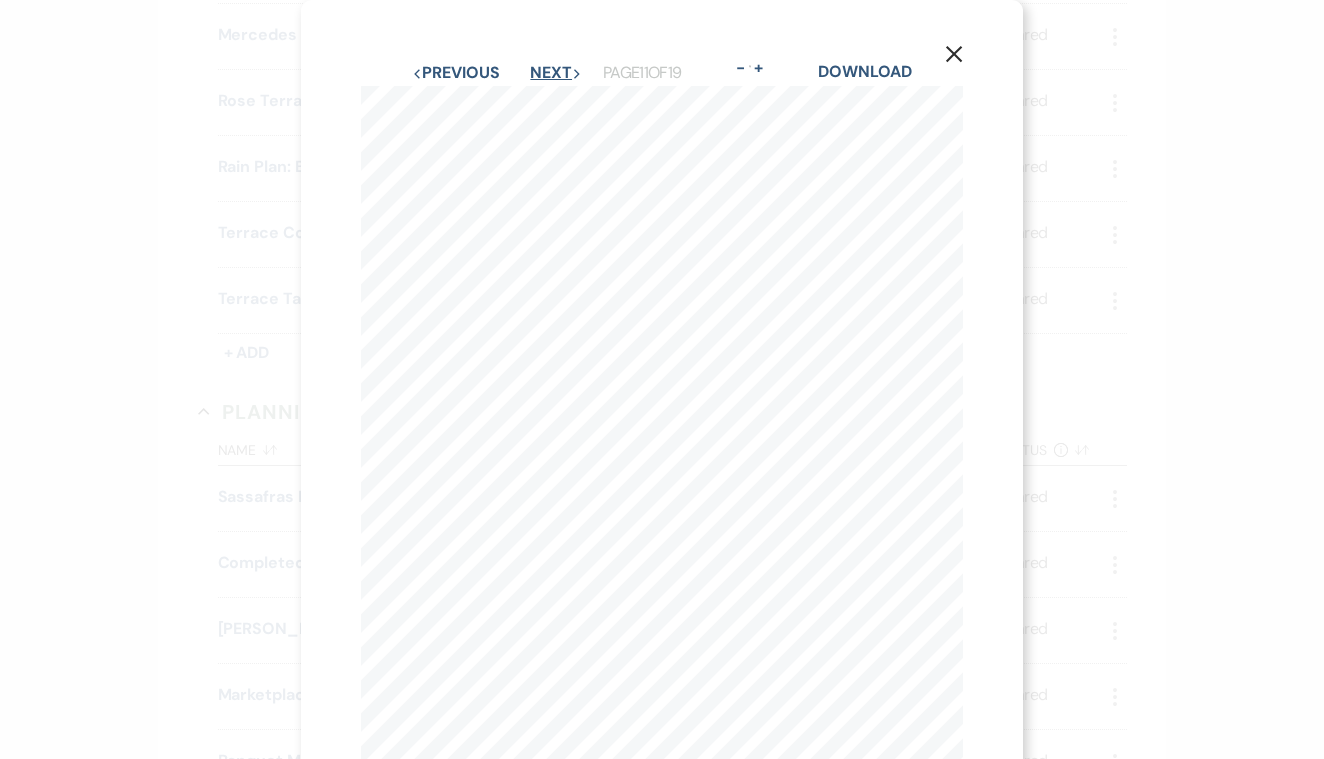 click on "Next  Next" at bounding box center [556, 73] 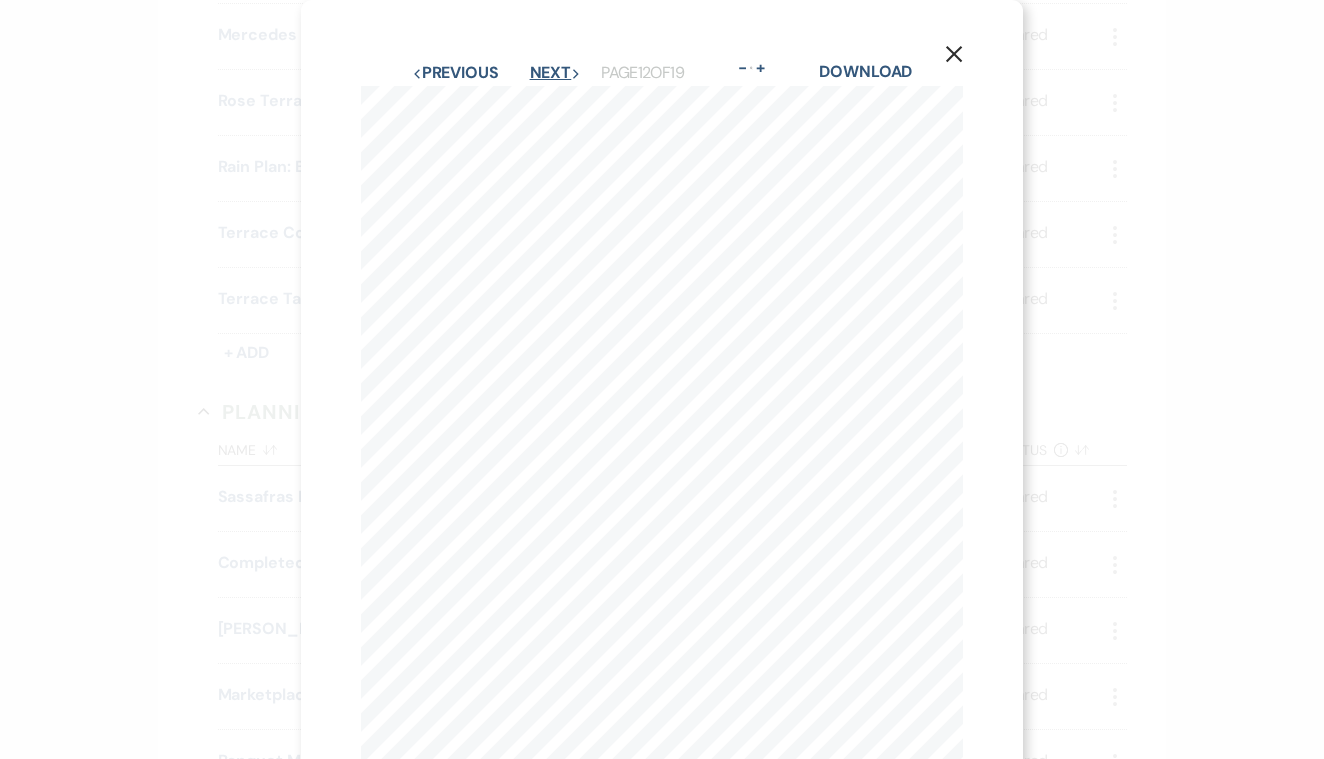 click on "Next  Next" at bounding box center [556, 73] 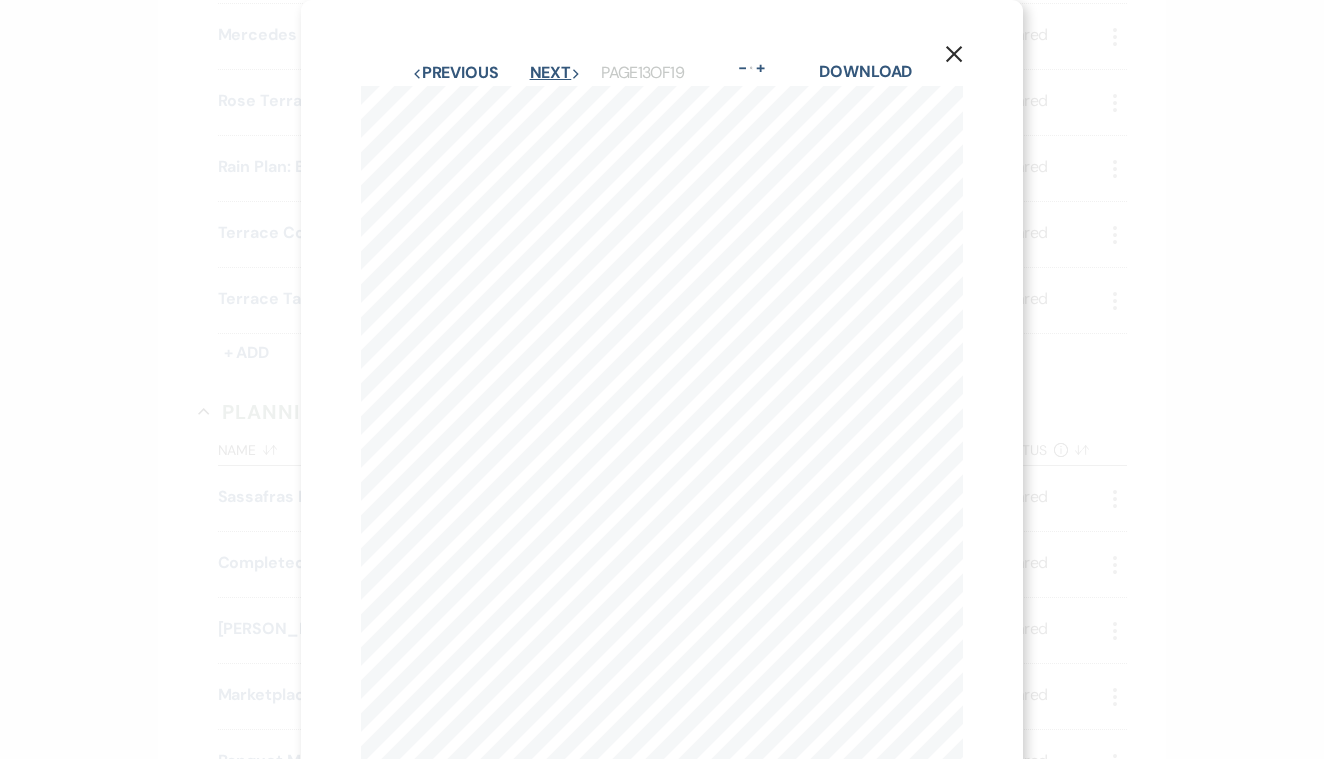 click on "Next  Next" at bounding box center [556, 73] 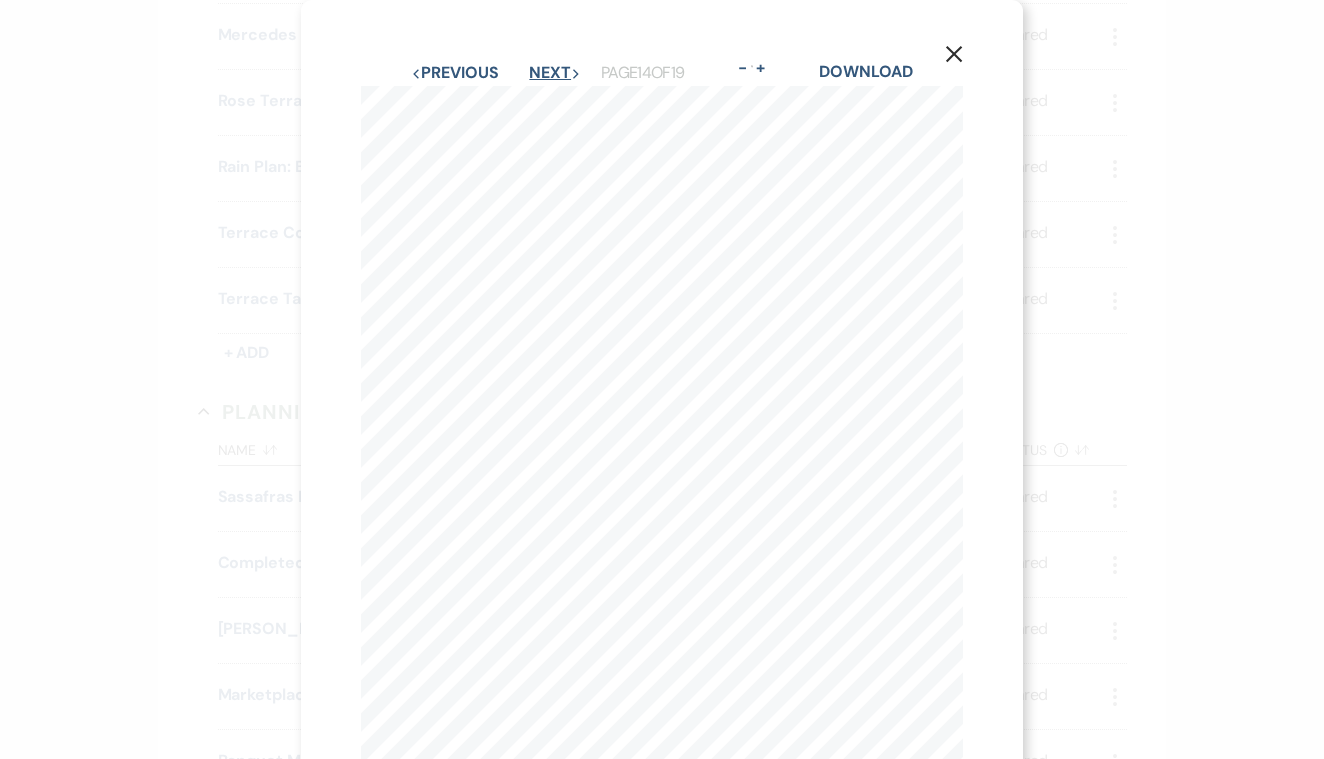 click on "Next  Next" at bounding box center [555, 73] 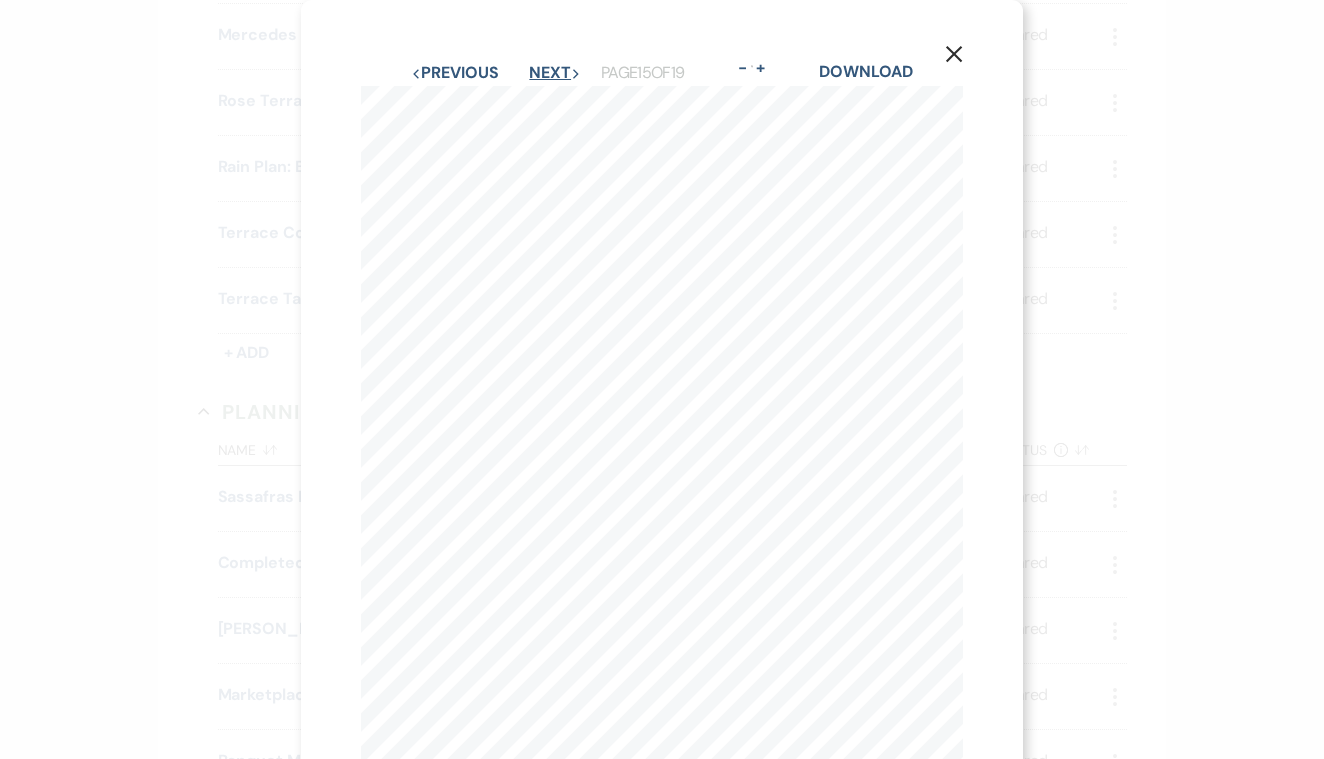 click on "Next  Next" at bounding box center [555, 73] 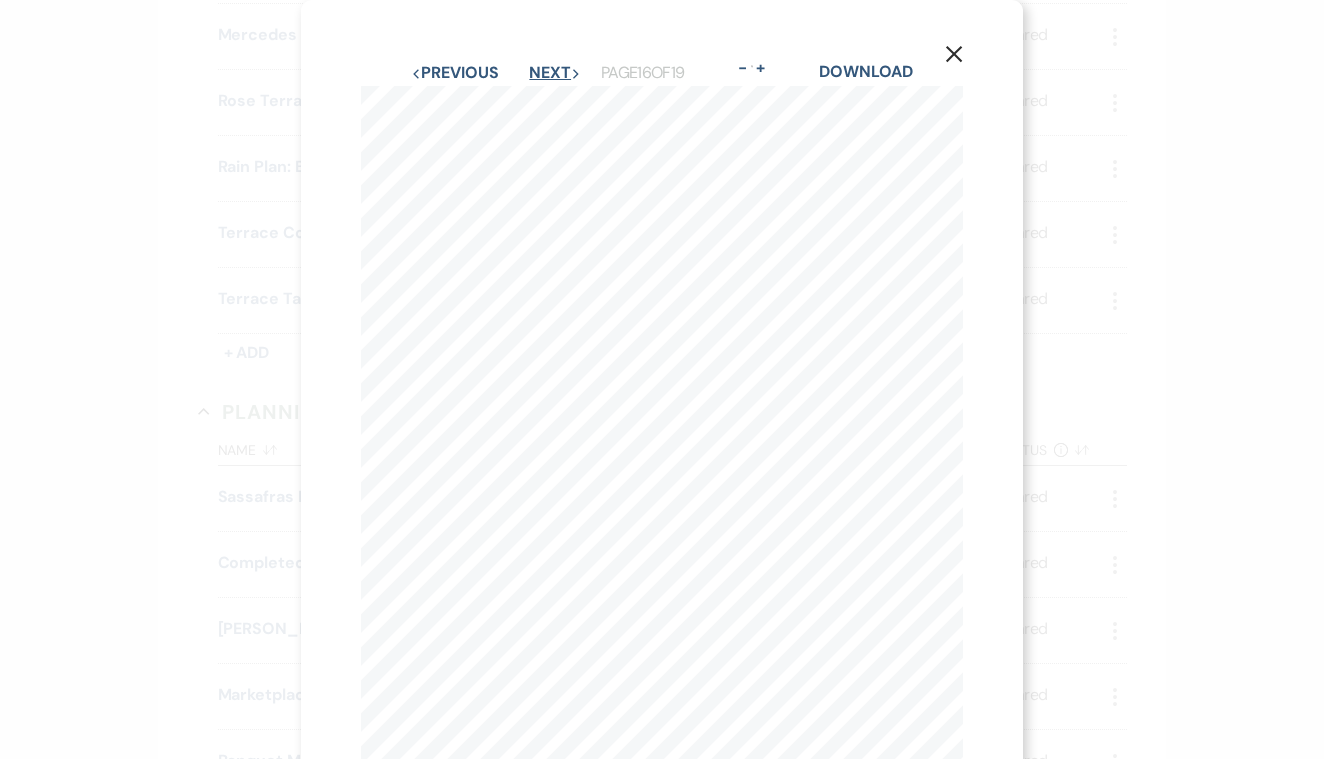 click on "Next  Next" at bounding box center (555, 73) 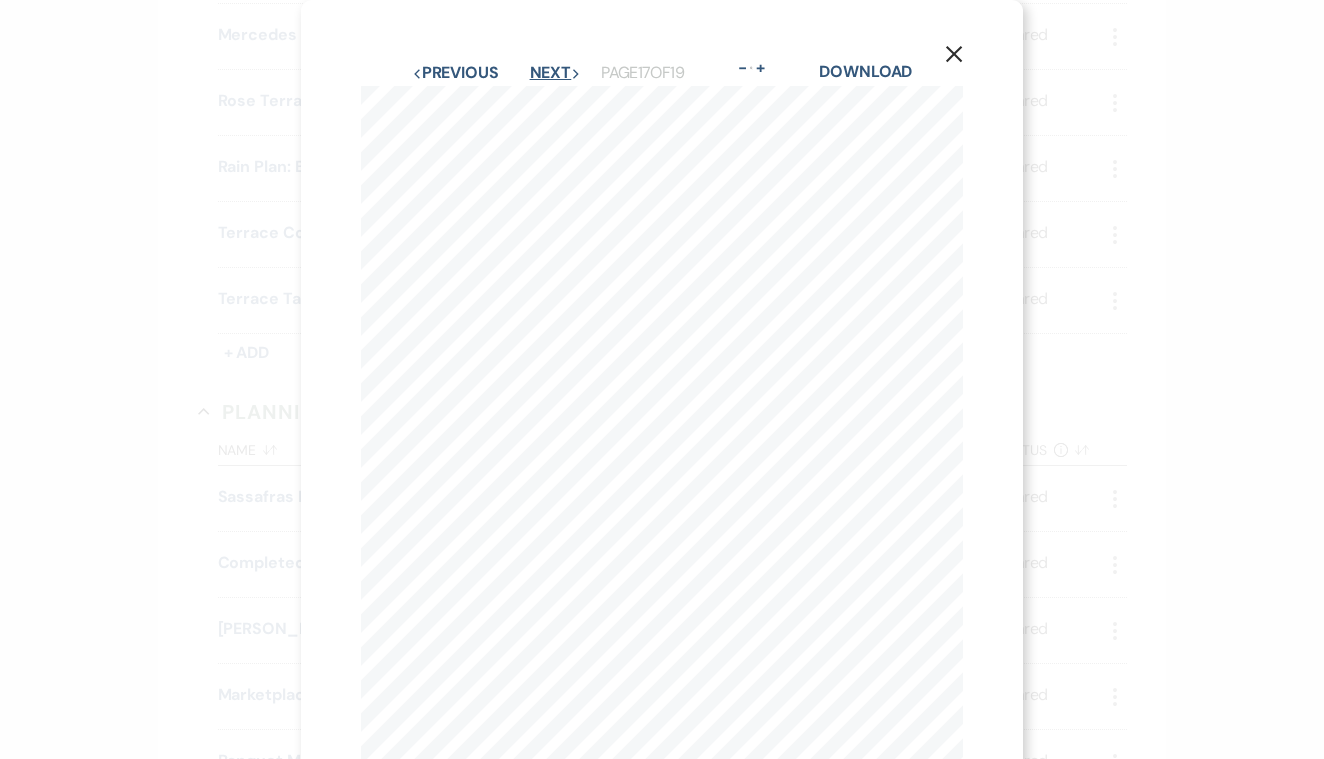 click on "Next  Next" at bounding box center [556, 73] 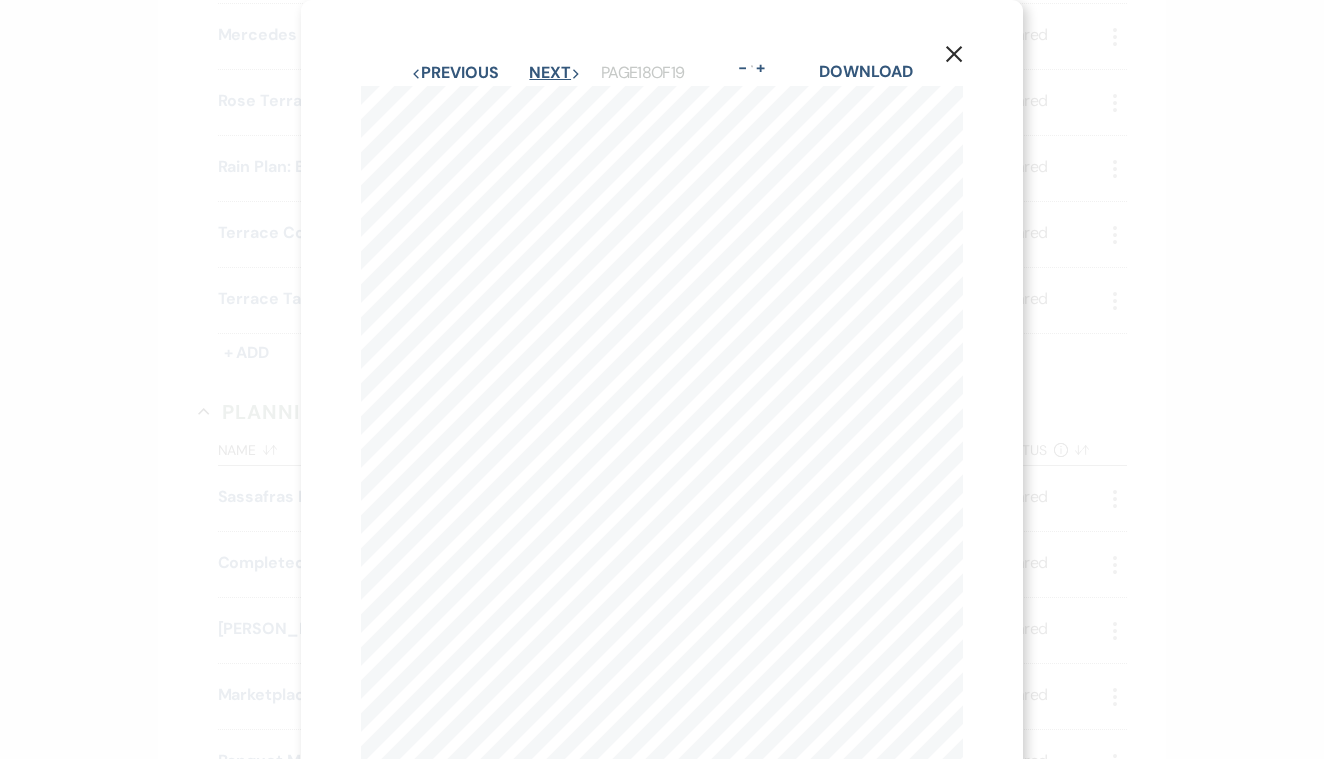 click on "Next  Next" at bounding box center (555, 73) 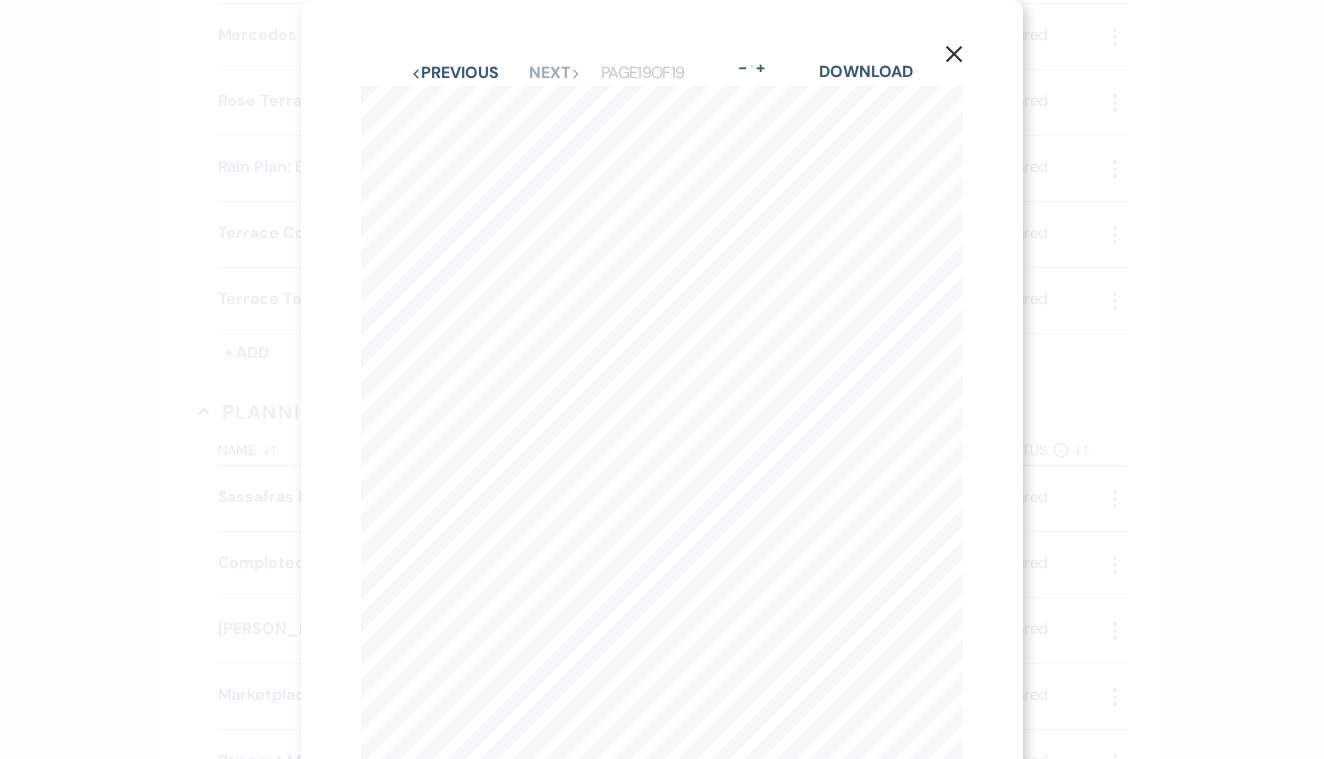 click on "X" 